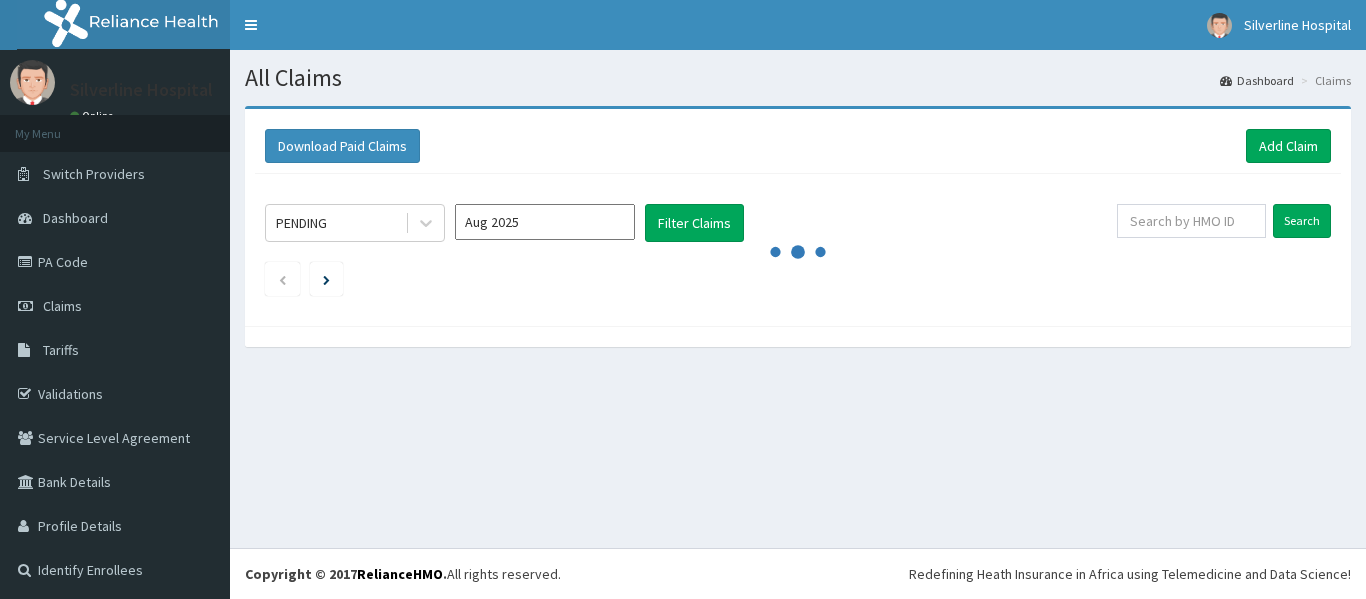 scroll, scrollTop: 0, scrollLeft: 0, axis: both 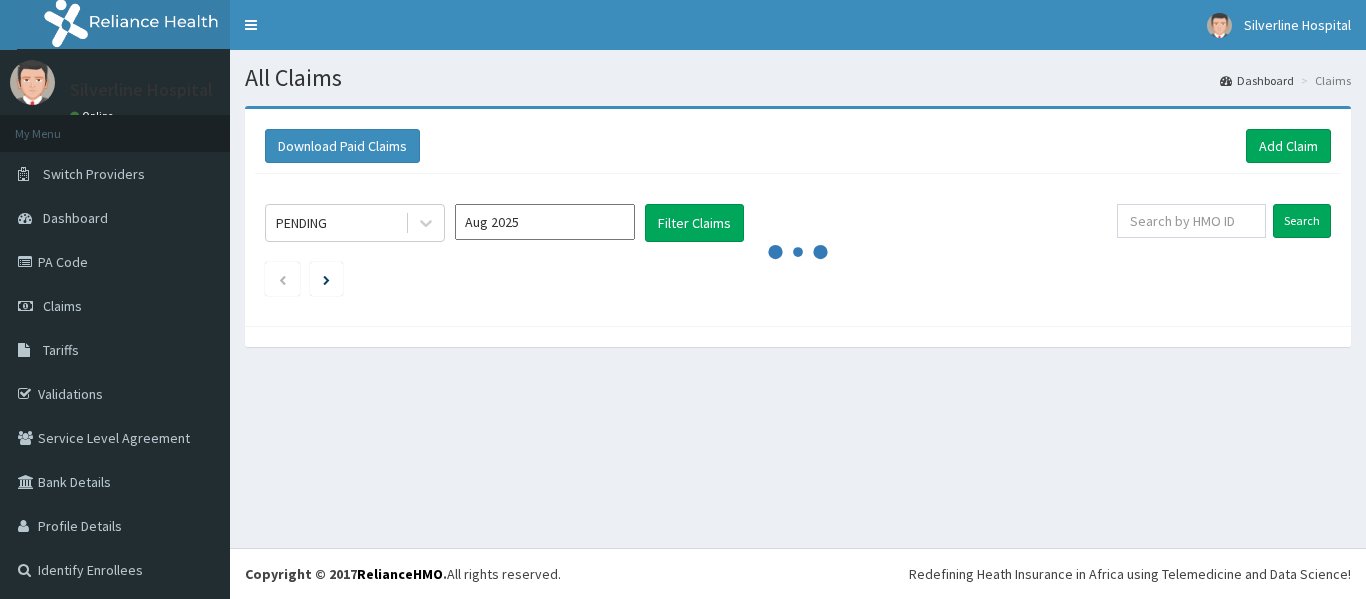 click on "Aug 2025" at bounding box center [545, 222] 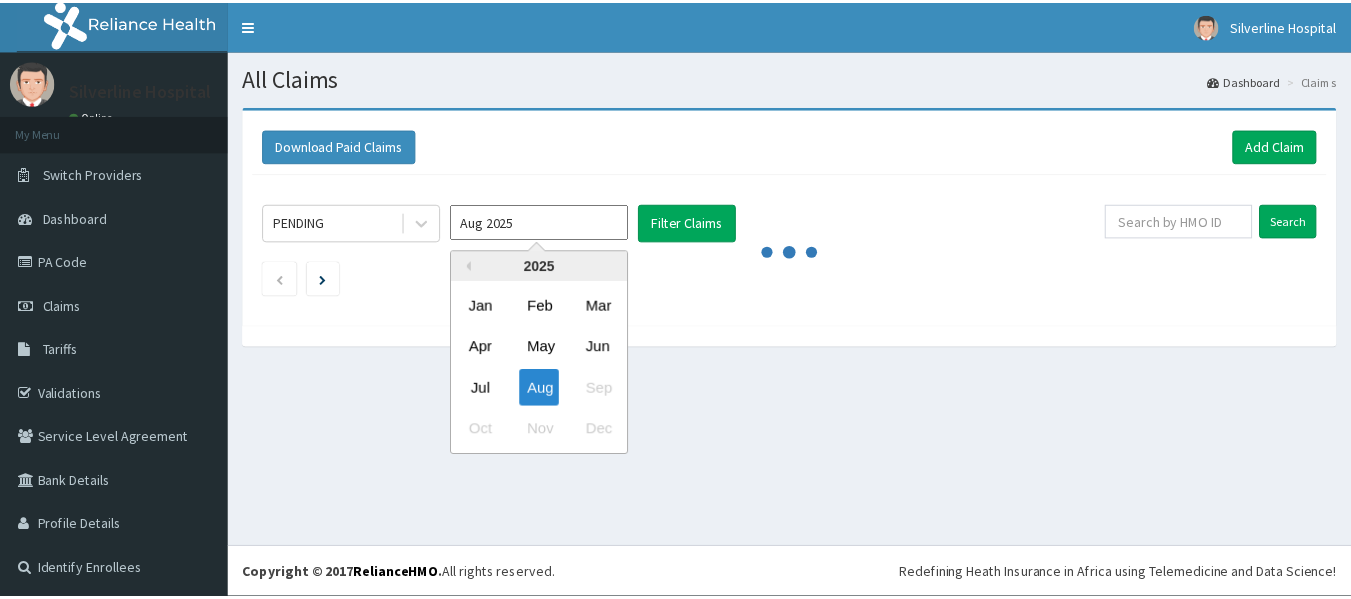scroll, scrollTop: 0, scrollLeft: 0, axis: both 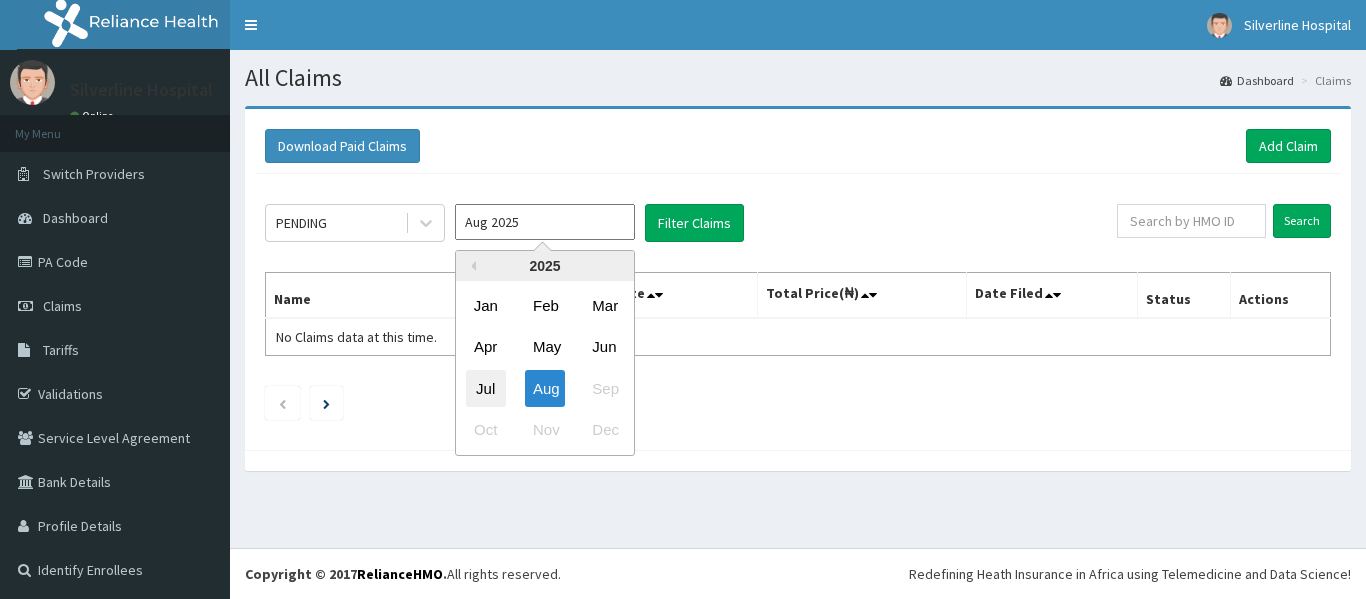 click on "Jul" at bounding box center (486, 388) 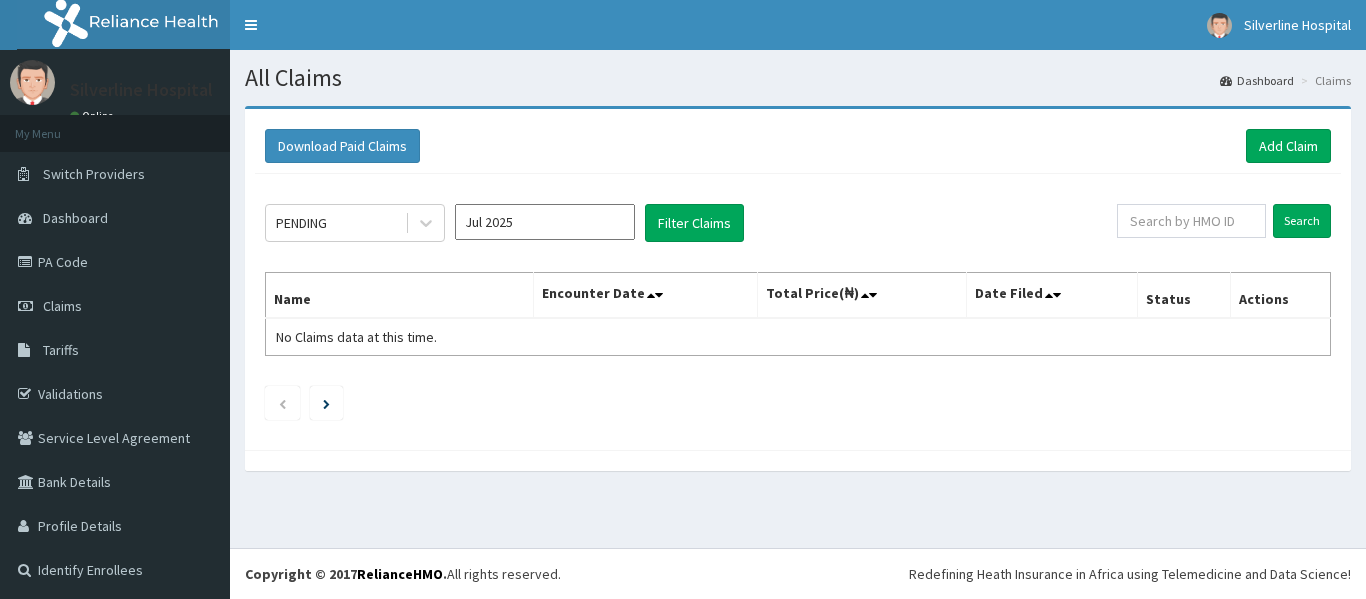 type on "Jul 2025" 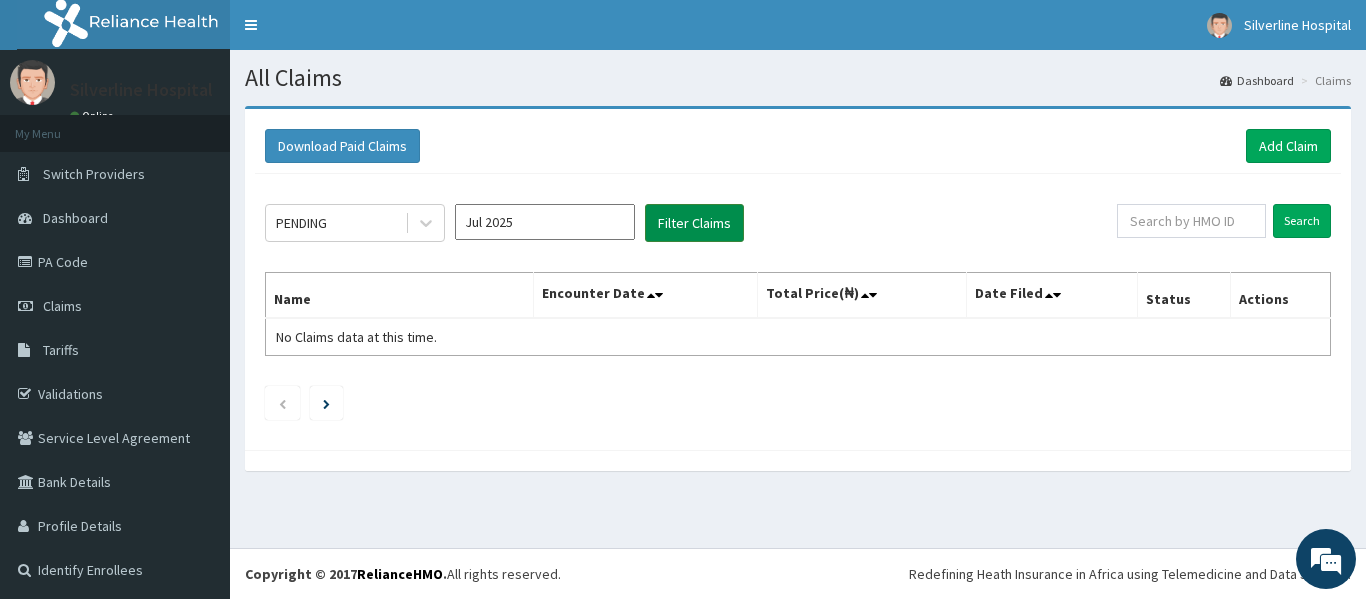 click on "Filter Claims" at bounding box center [694, 223] 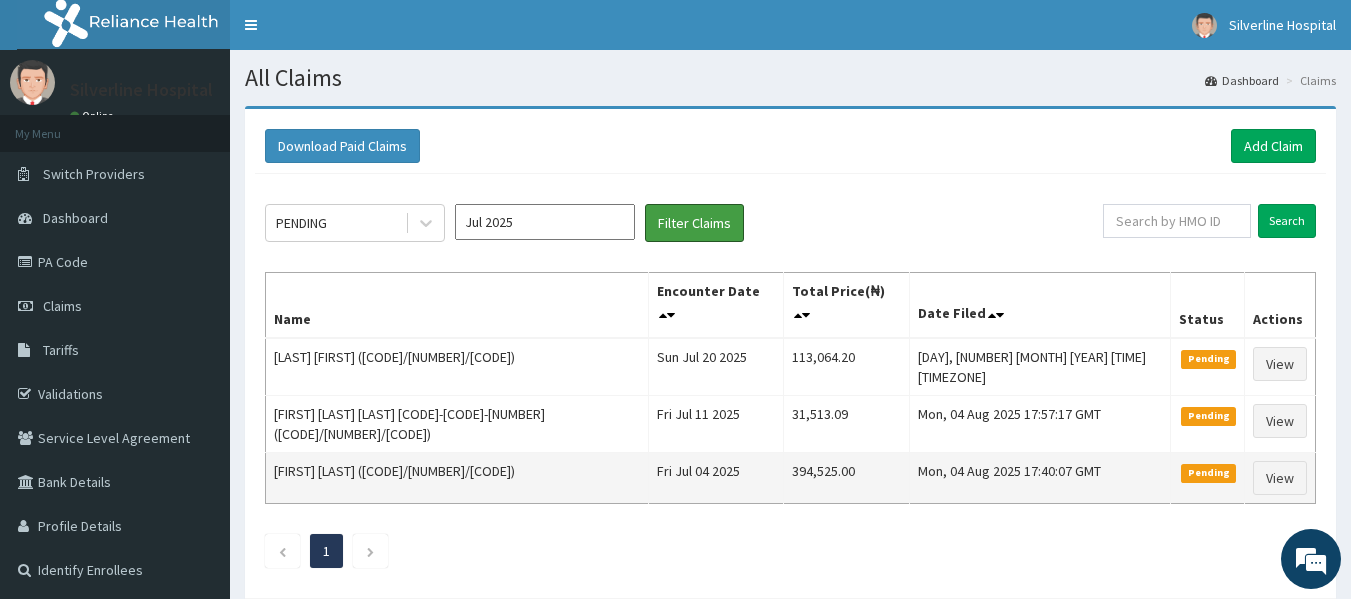 scroll, scrollTop: 0, scrollLeft: 0, axis: both 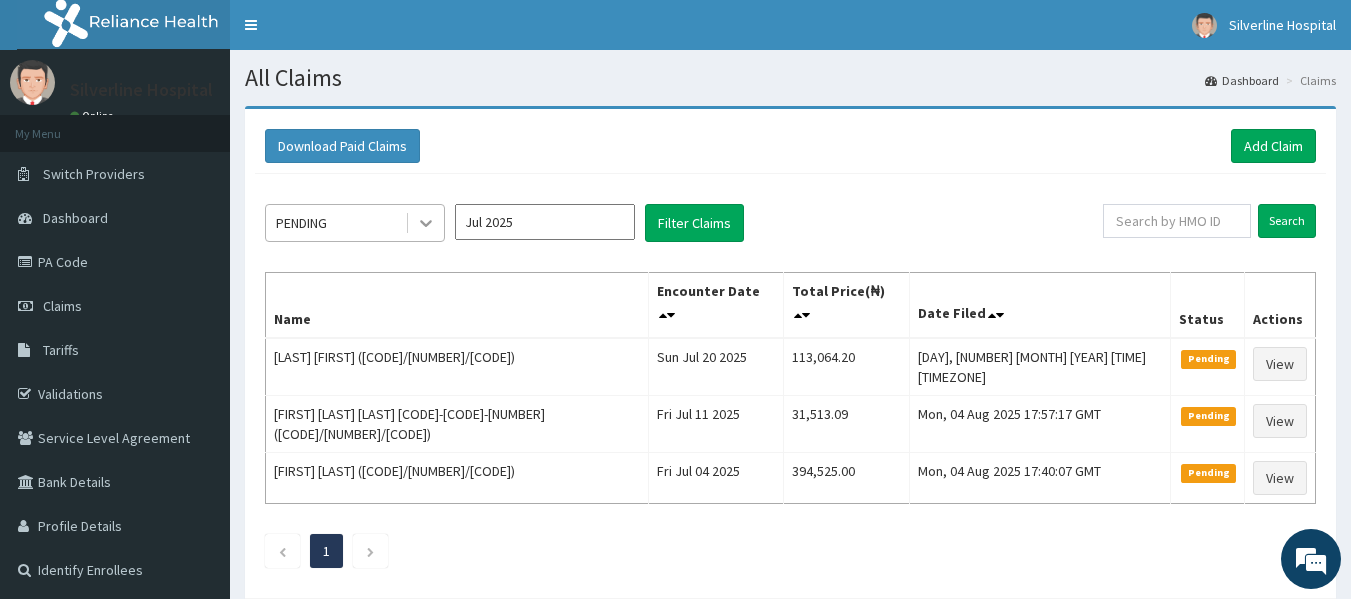 click 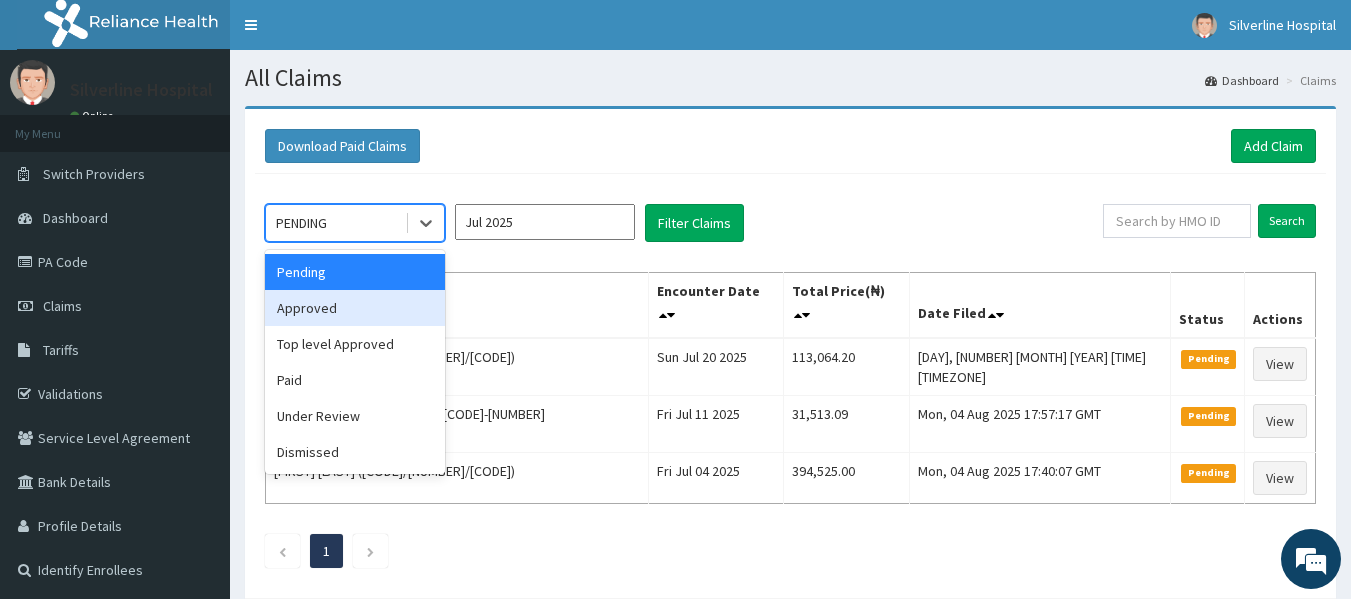 click on "Approved" at bounding box center [355, 308] 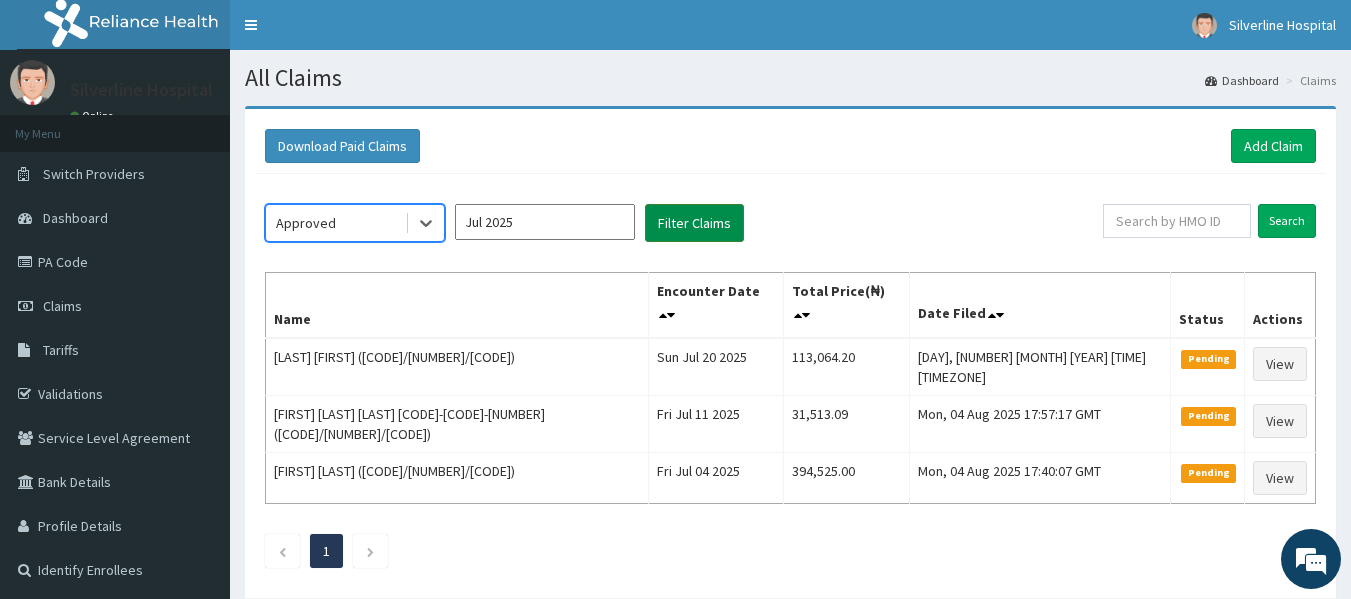 click on "Filter Claims" at bounding box center (694, 223) 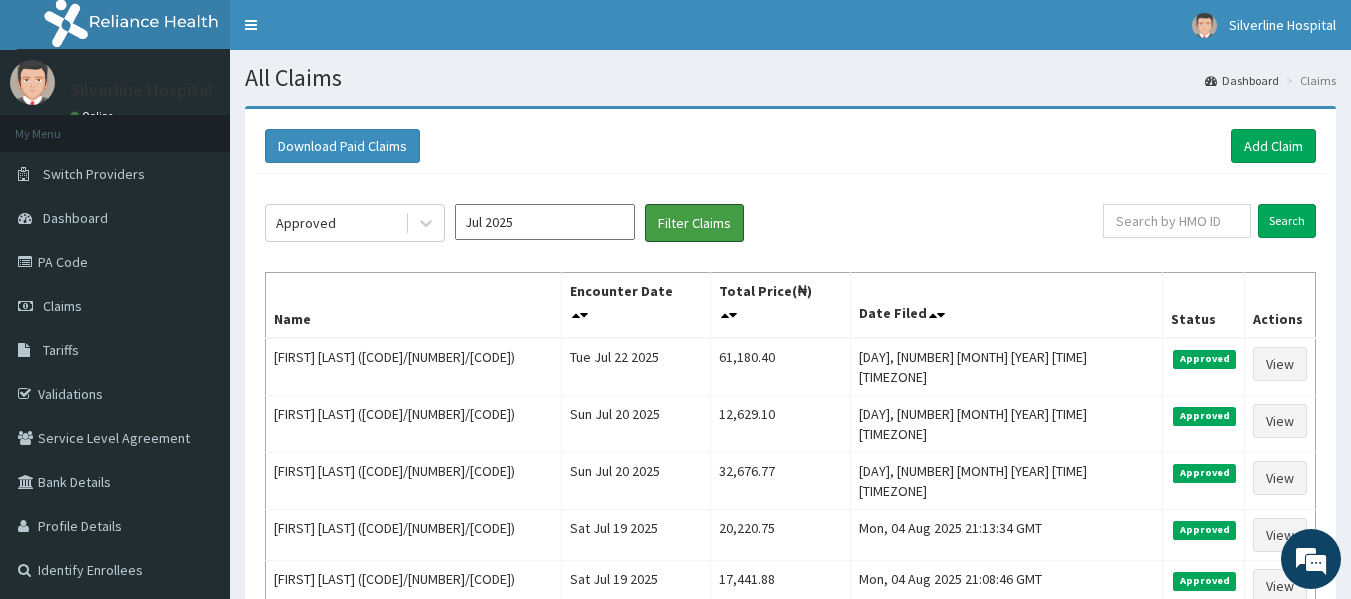 scroll, scrollTop: 524, scrollLeft: 0, axis: vertical 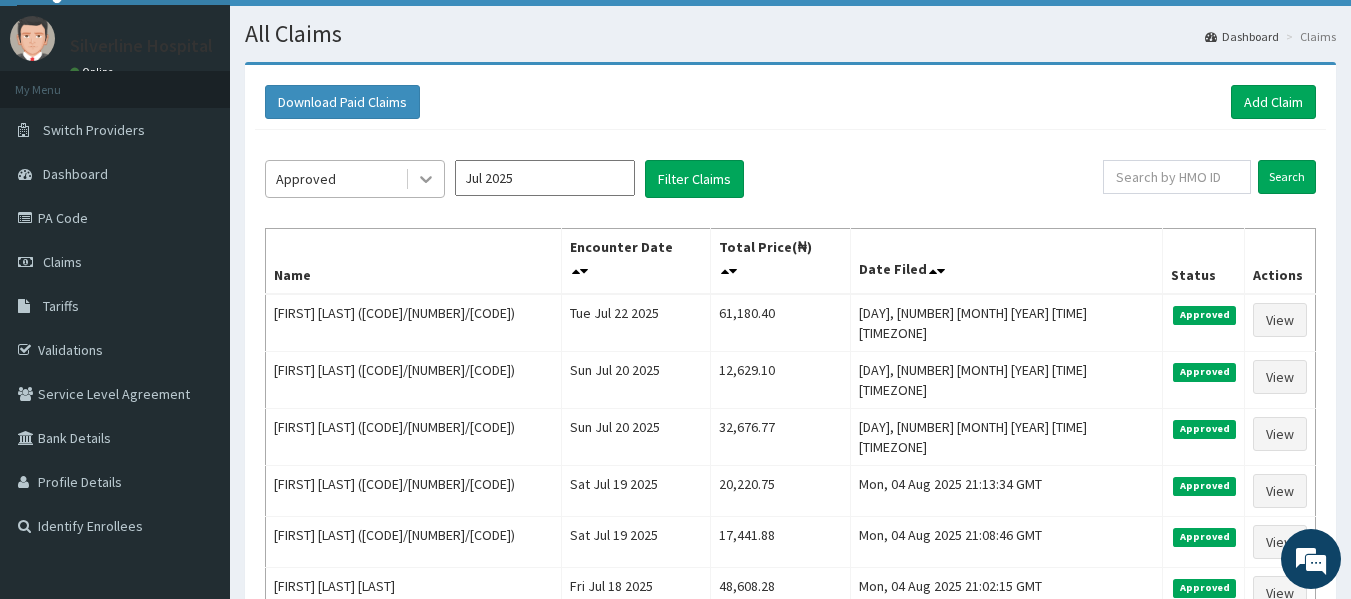 click at bounding box center (426, 179) 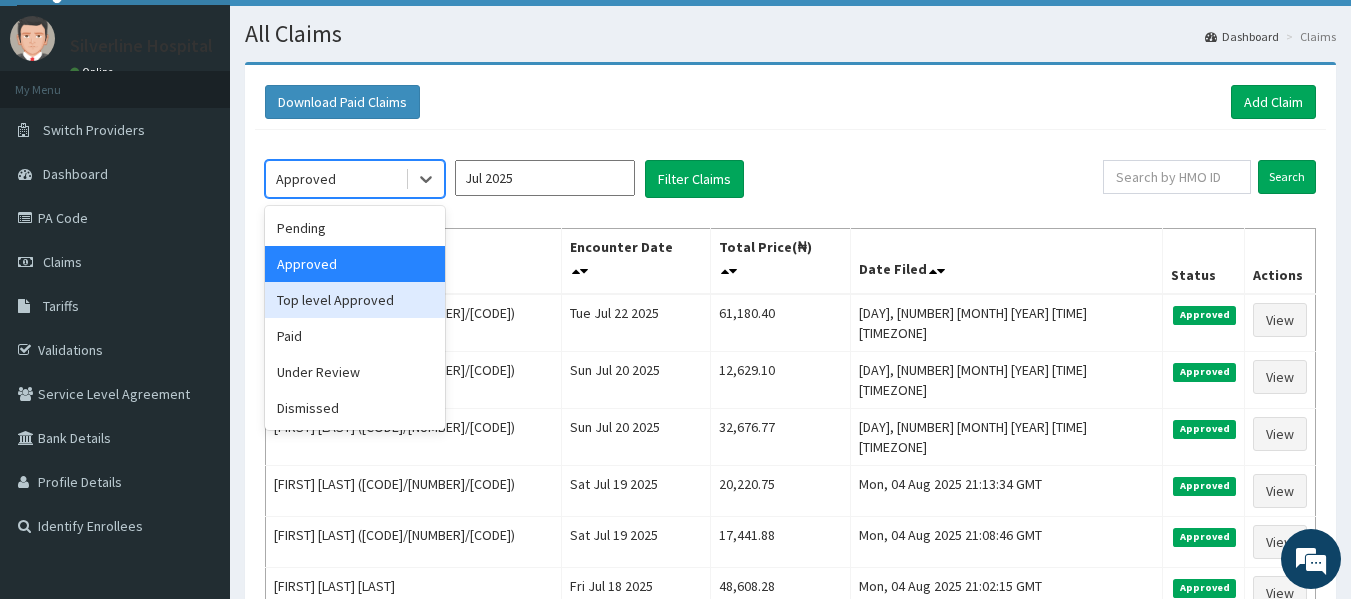 click on "Top level Approved" at bounding box center [355, 300] 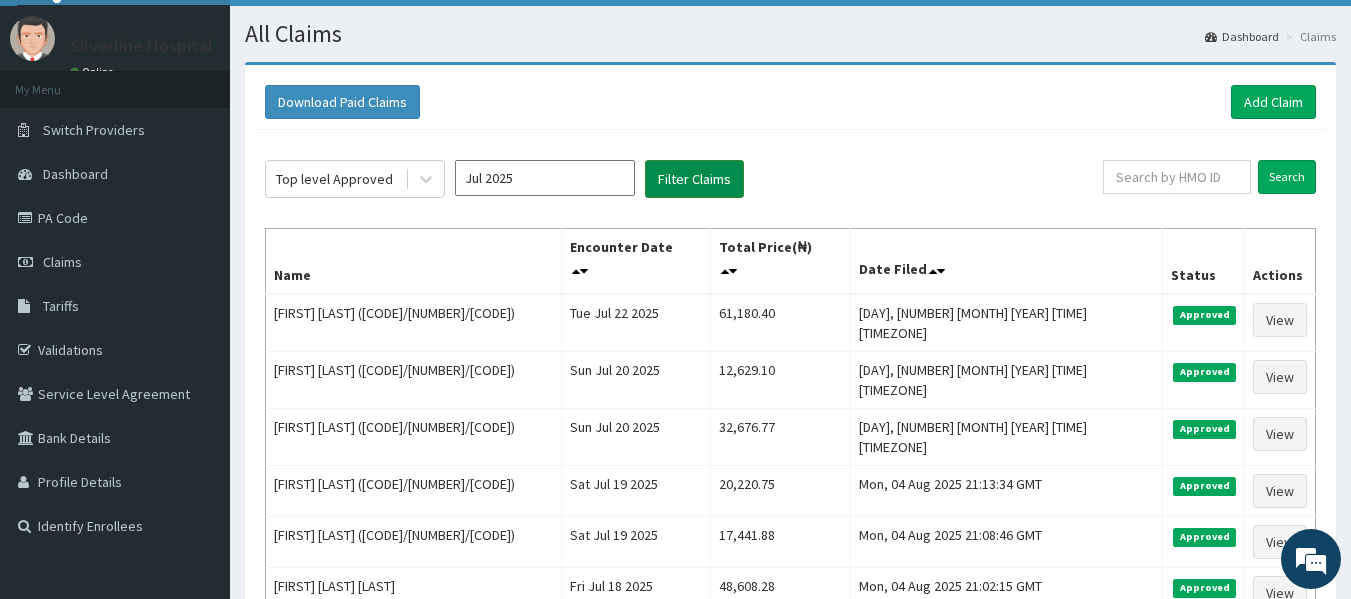 click on "Filter Claims" at bounding box center (694, 179) 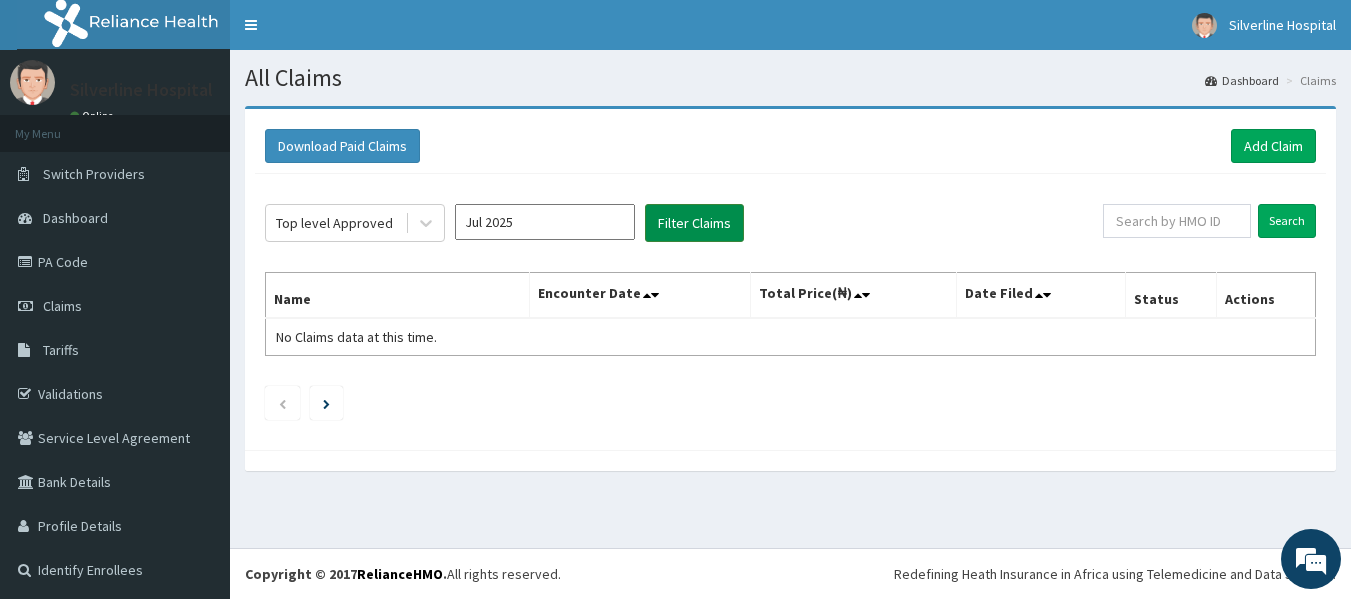 scroll, scrollTop: 0, scrollLeft: 0, axis: both 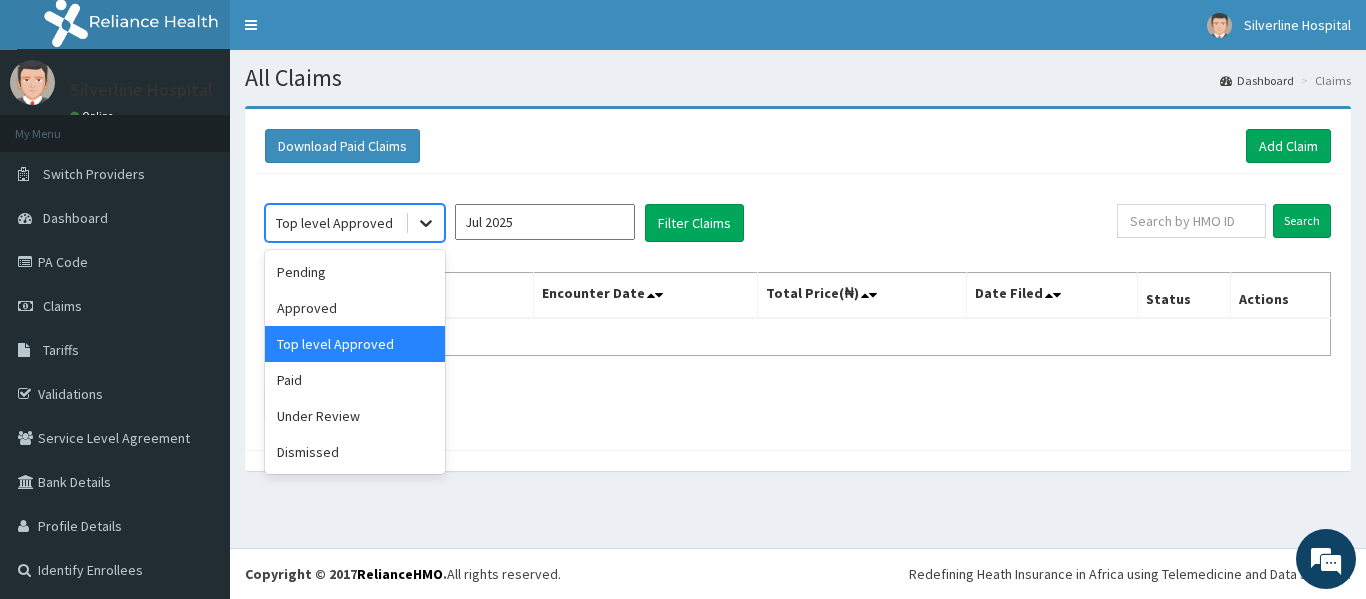 click at bounding box center (426, 223) 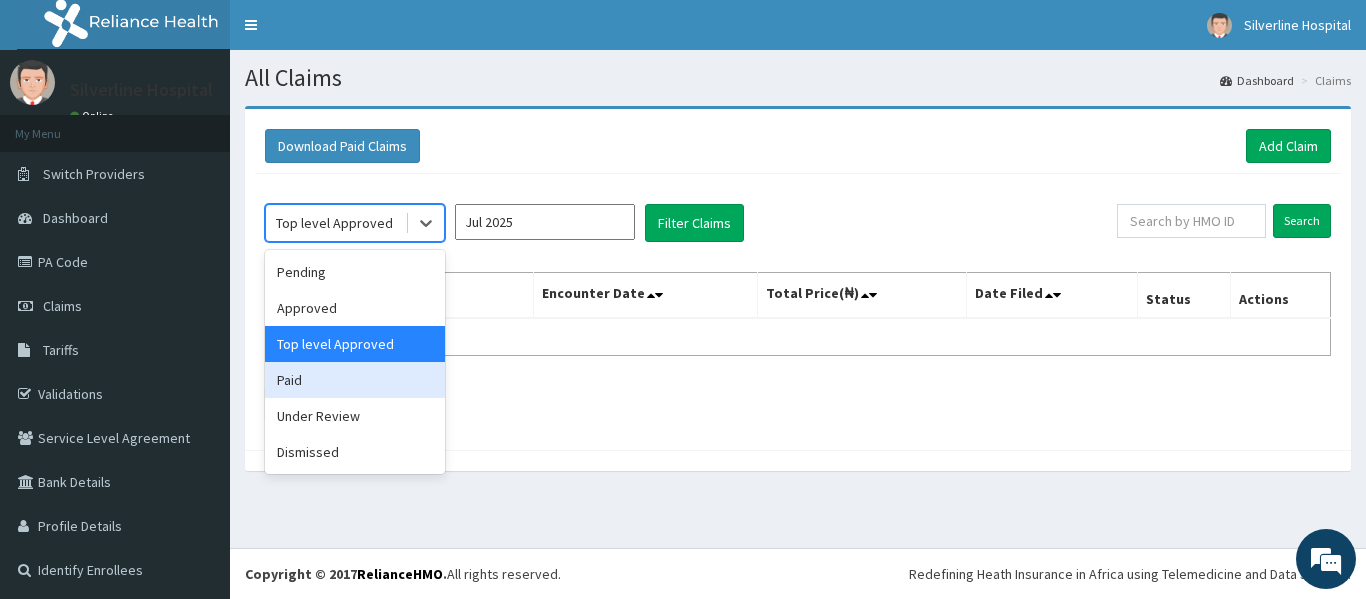 click on "Paid" at bounding box center (355, 380) 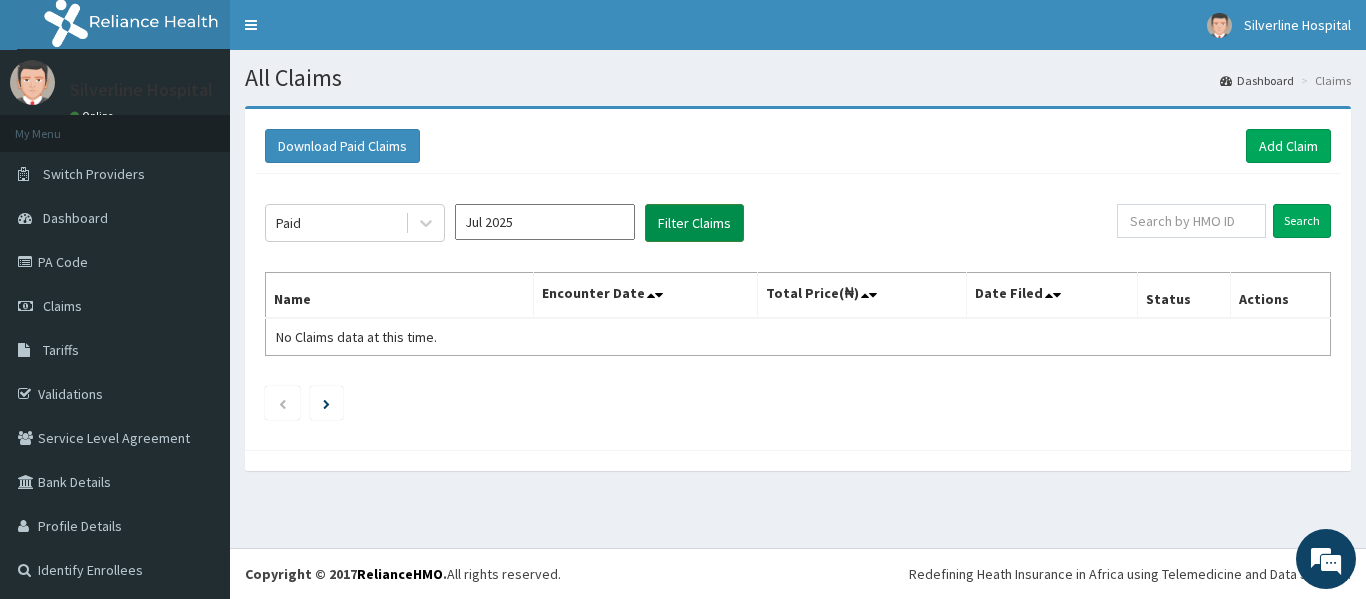 click on "Filter Claims" at bounding box center [694, 223] 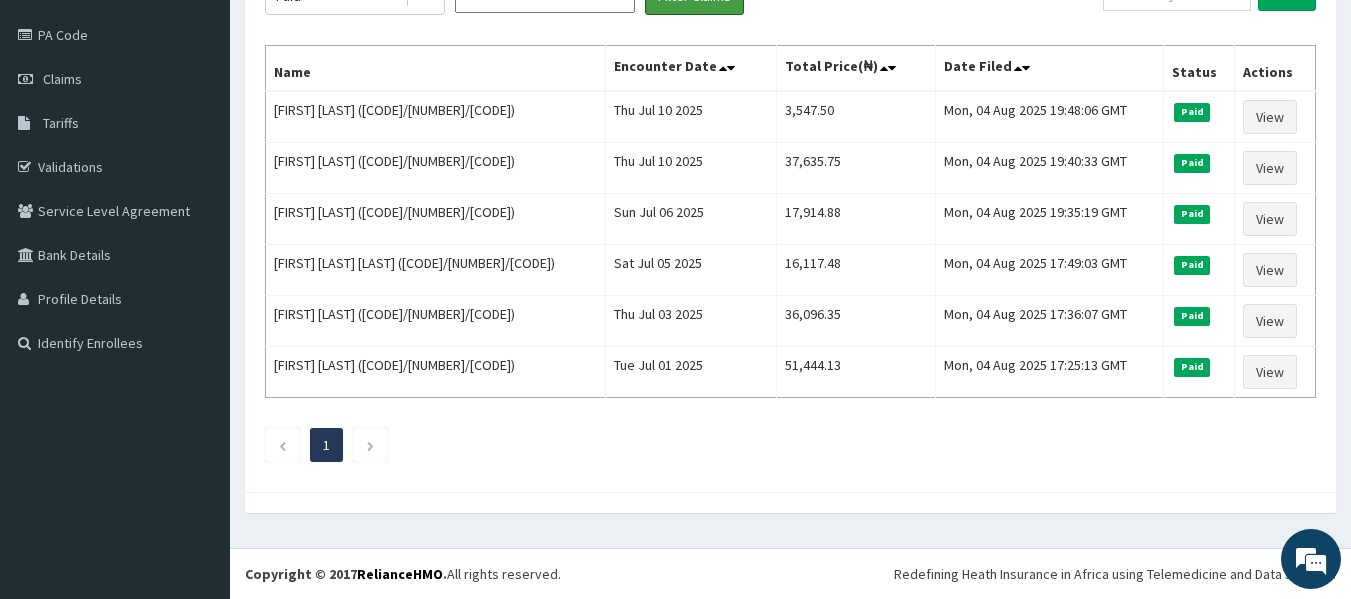 scroll, scrollTop: 0, scrollLeft: 0, axis: both 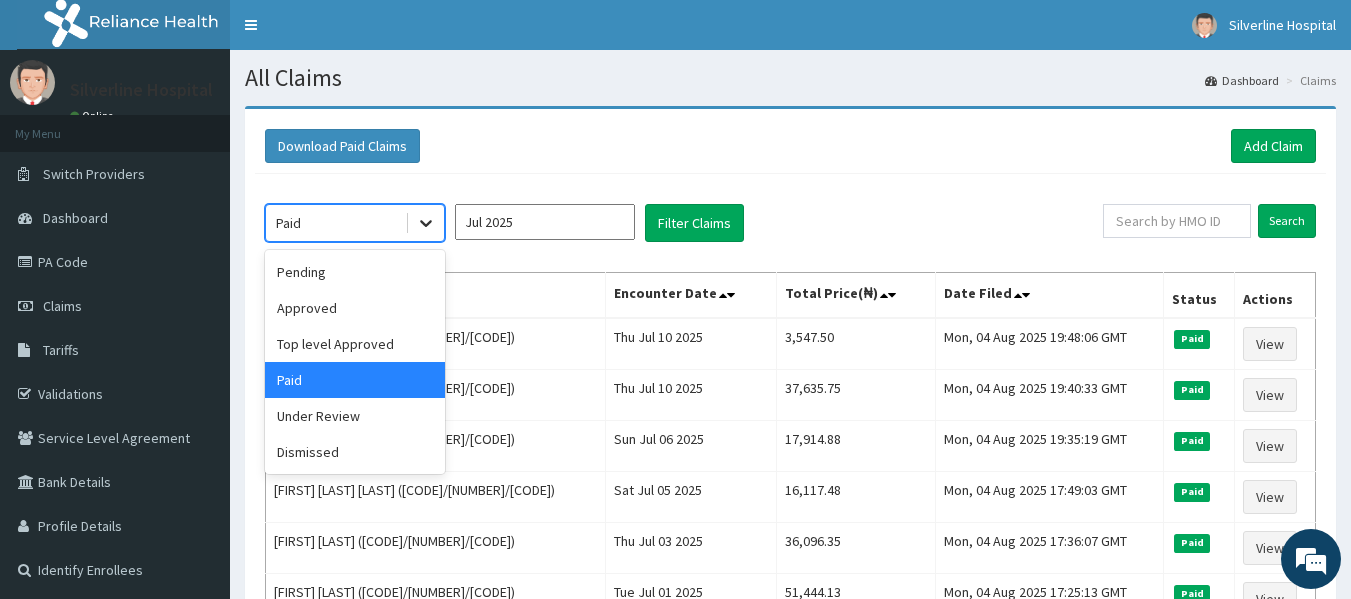 click 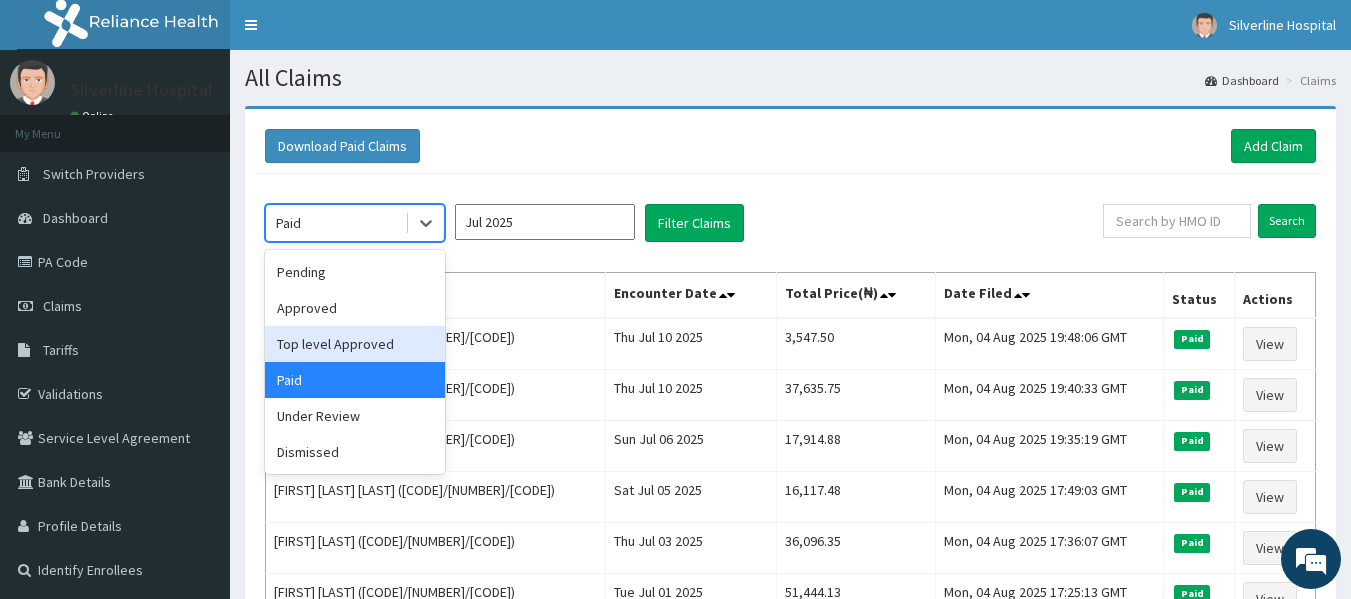 click on "Top level Approved" at bounding box center [355, 344] 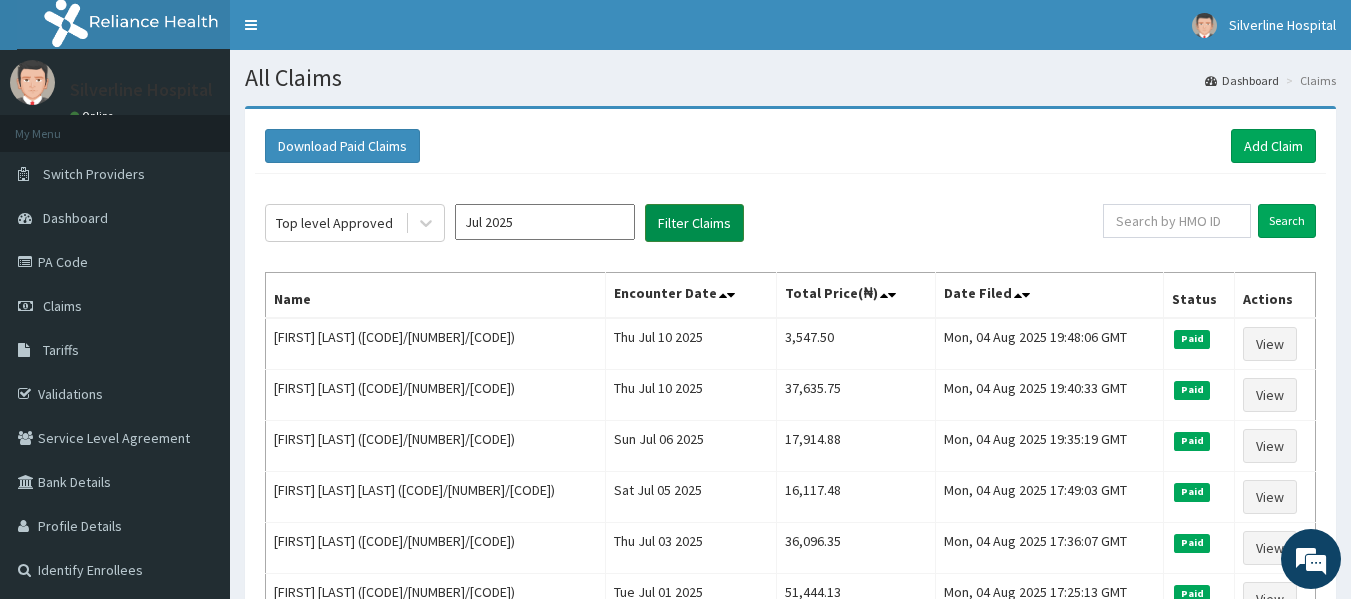 click on "Filter Claims" at bounding box center [694, 223] 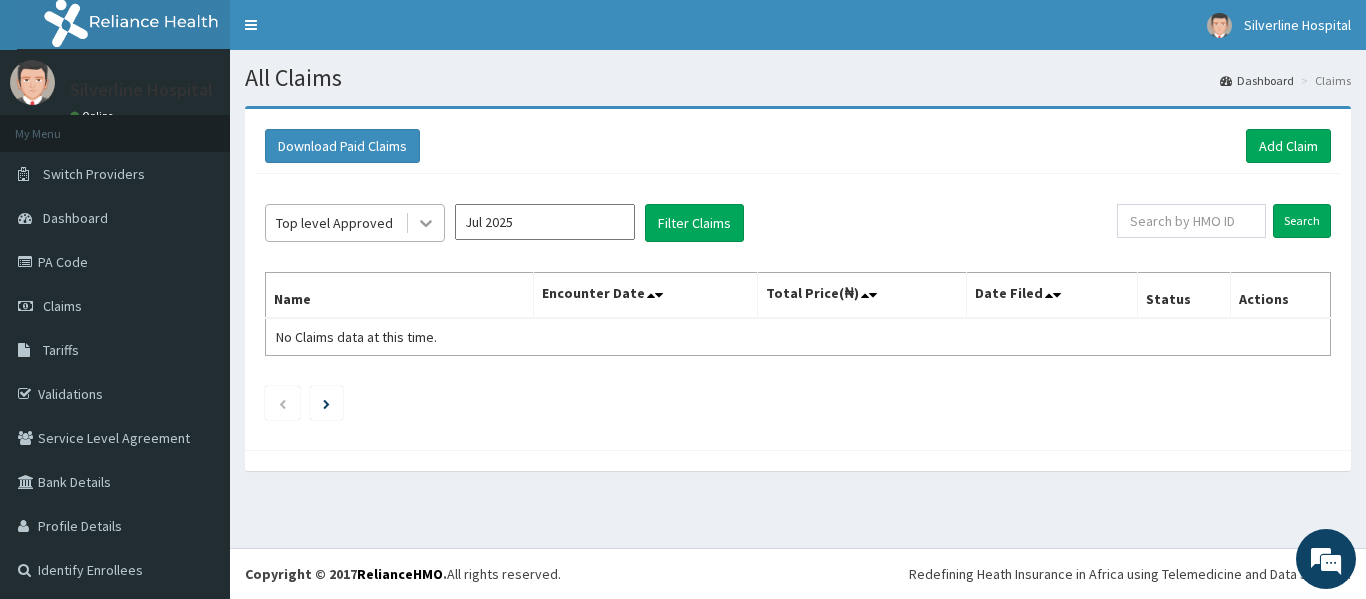 click 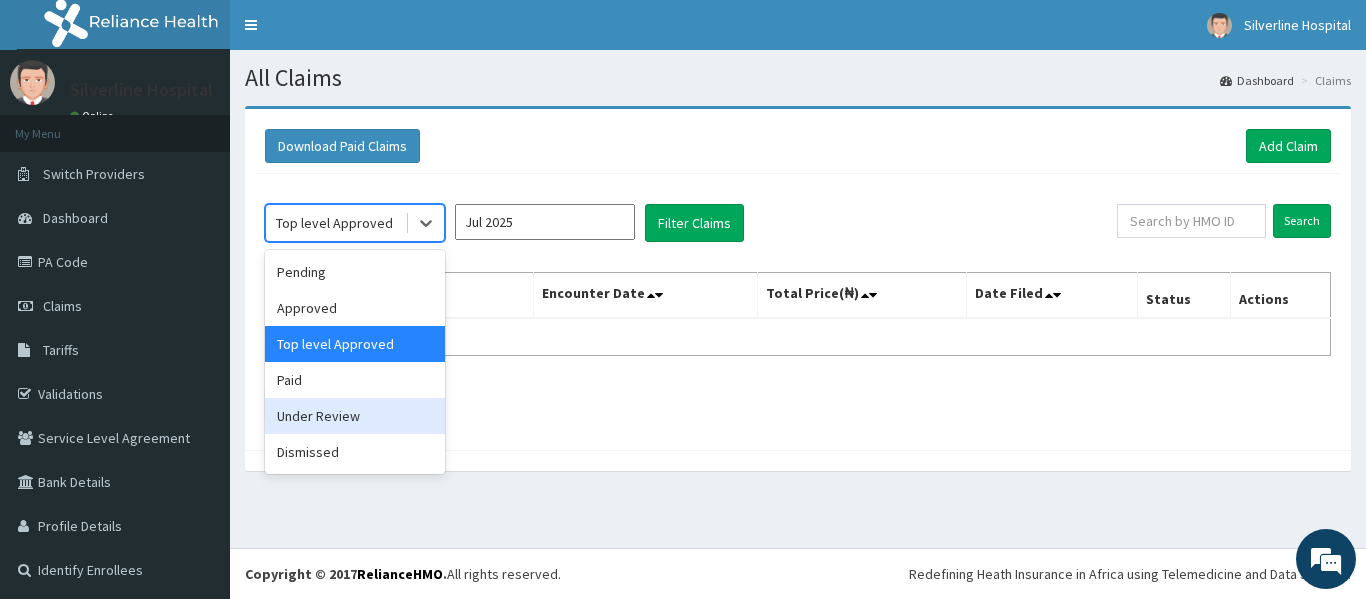 click on "Under Review" at bounding box center [355, 416] 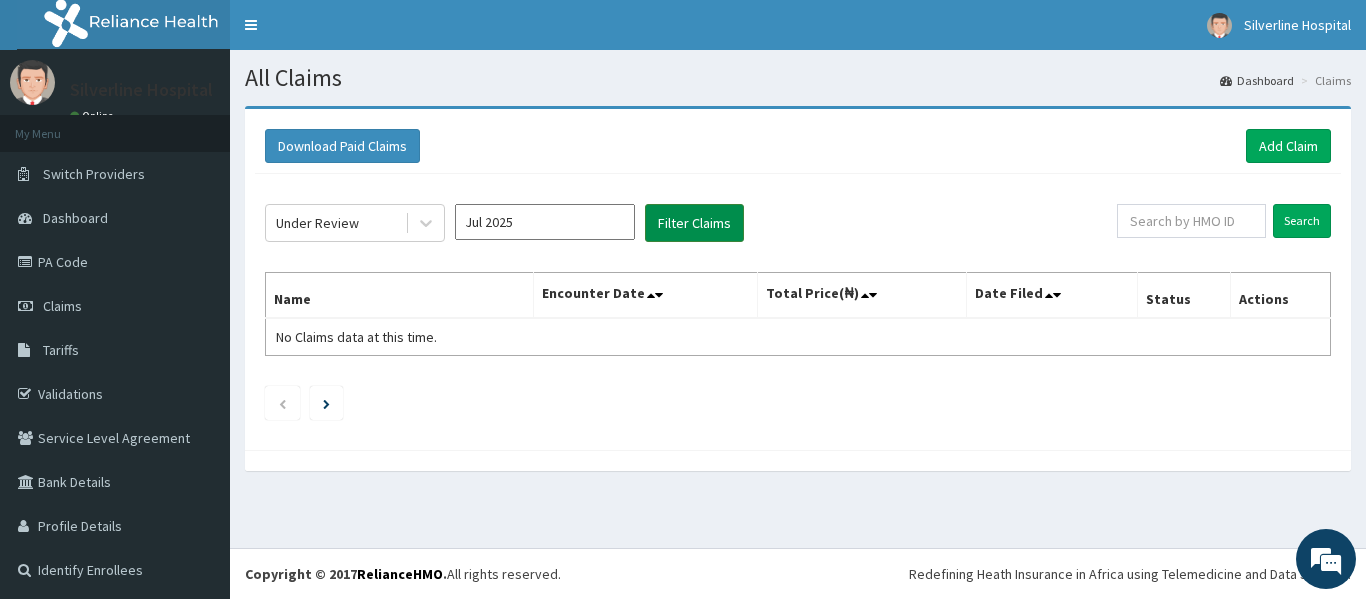 click on "Filter Claims" at bounding box center (694, 223) 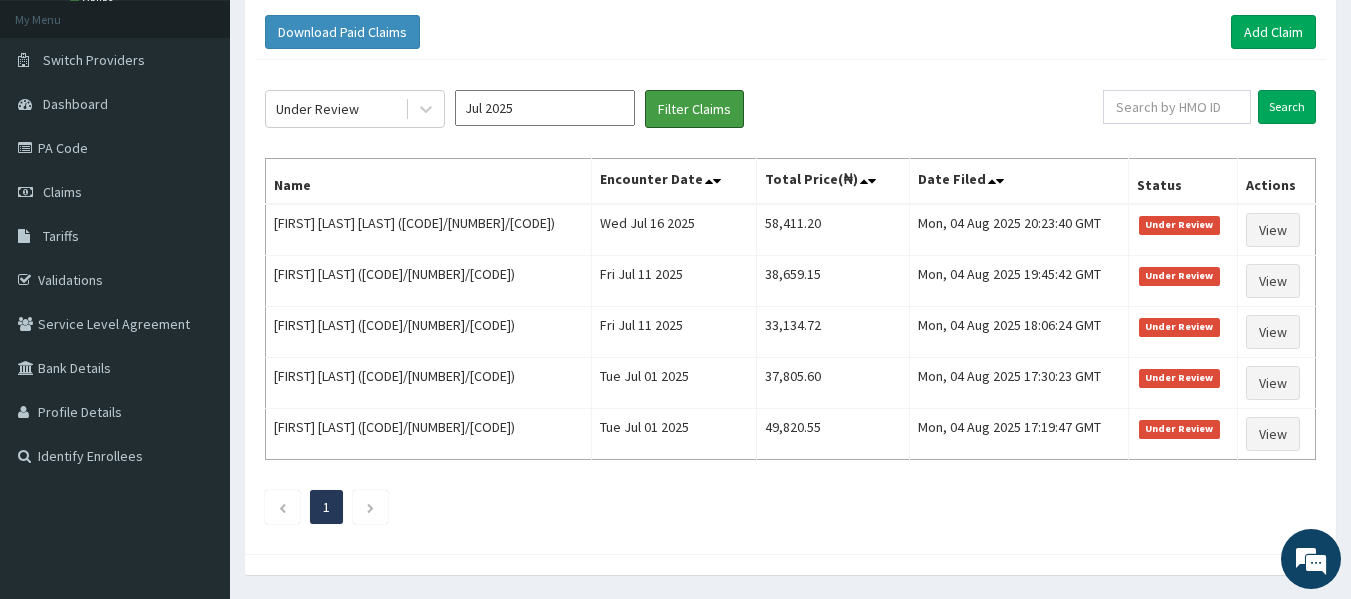 scroll, scrollTop: 176, scrollLeft: 0, axis: vertical 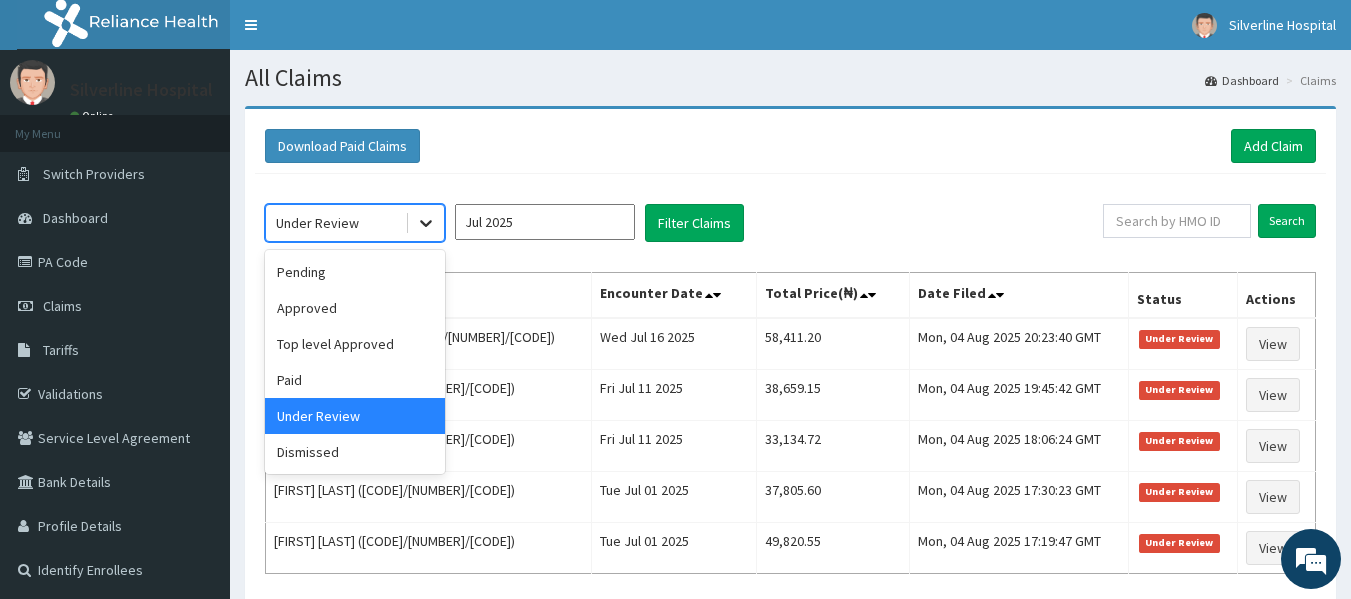 click 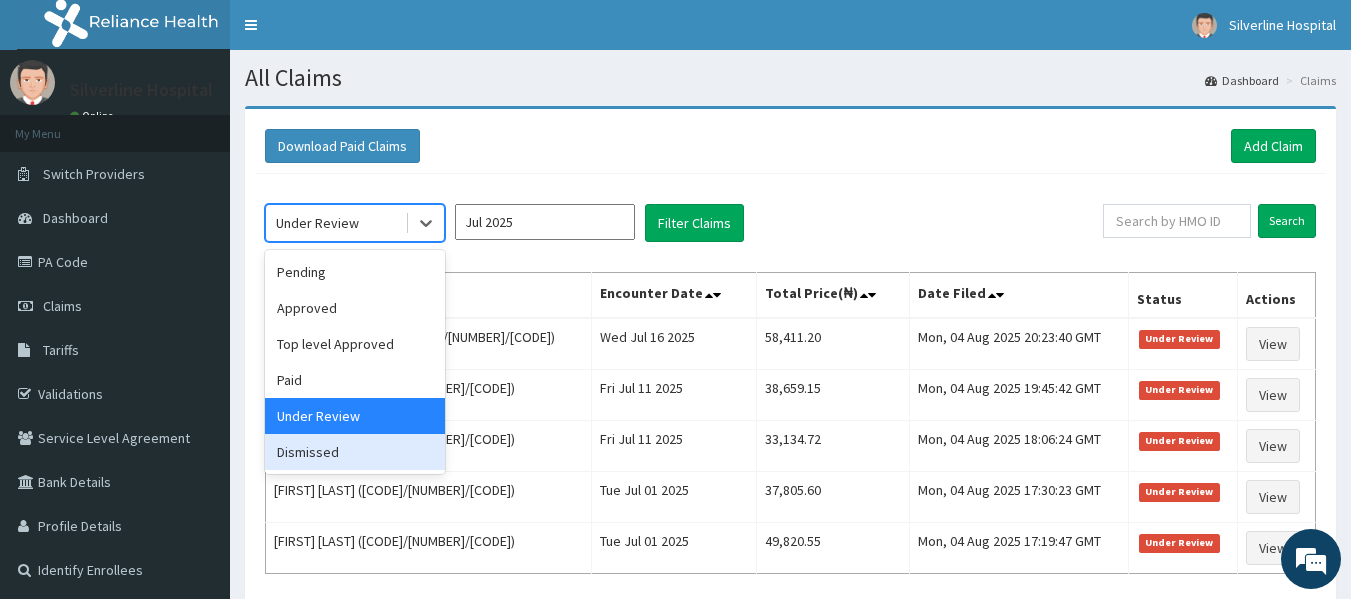 click on "Dismissed" at bounding box center [355, 452] 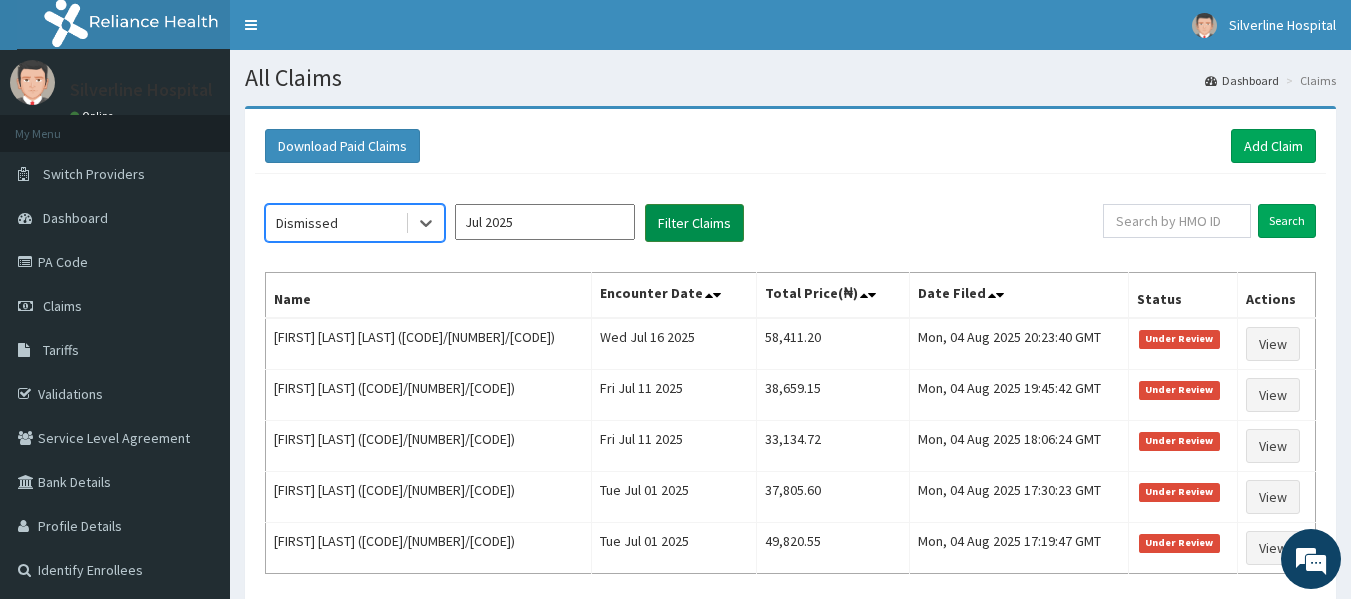 click on "Filter Claims" at bounding box center [694, 223] 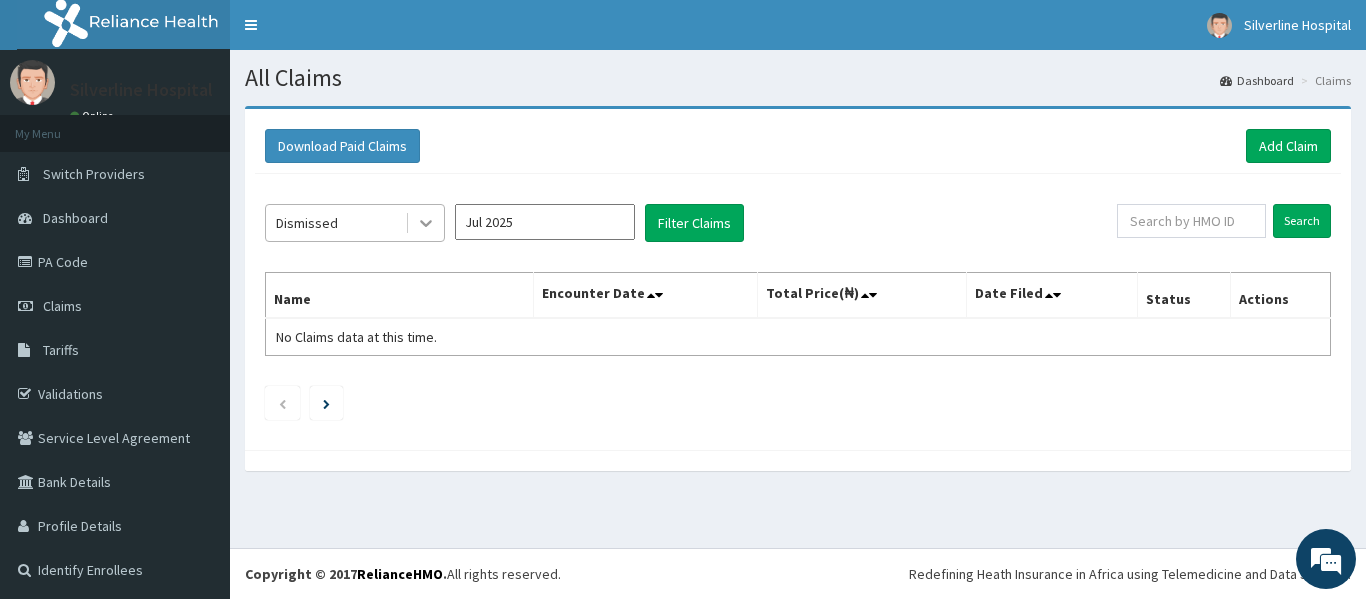 click at bounding box center [426, 223] 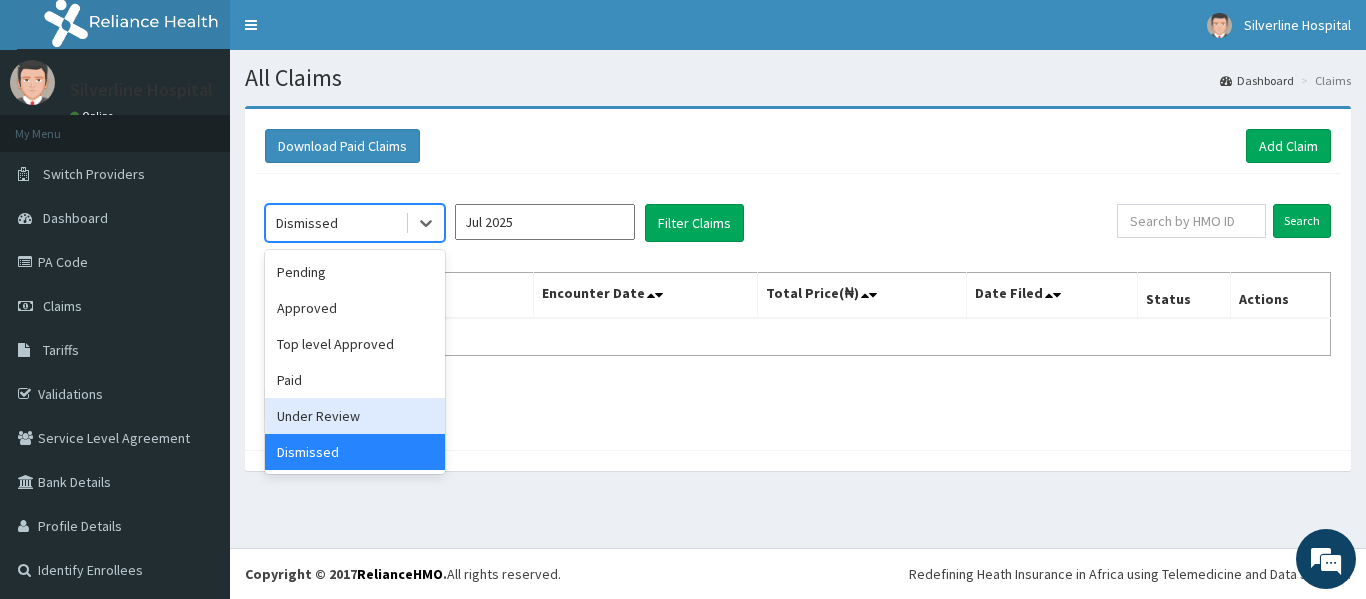 click on "Under Review" at bounding box center [355, 416] 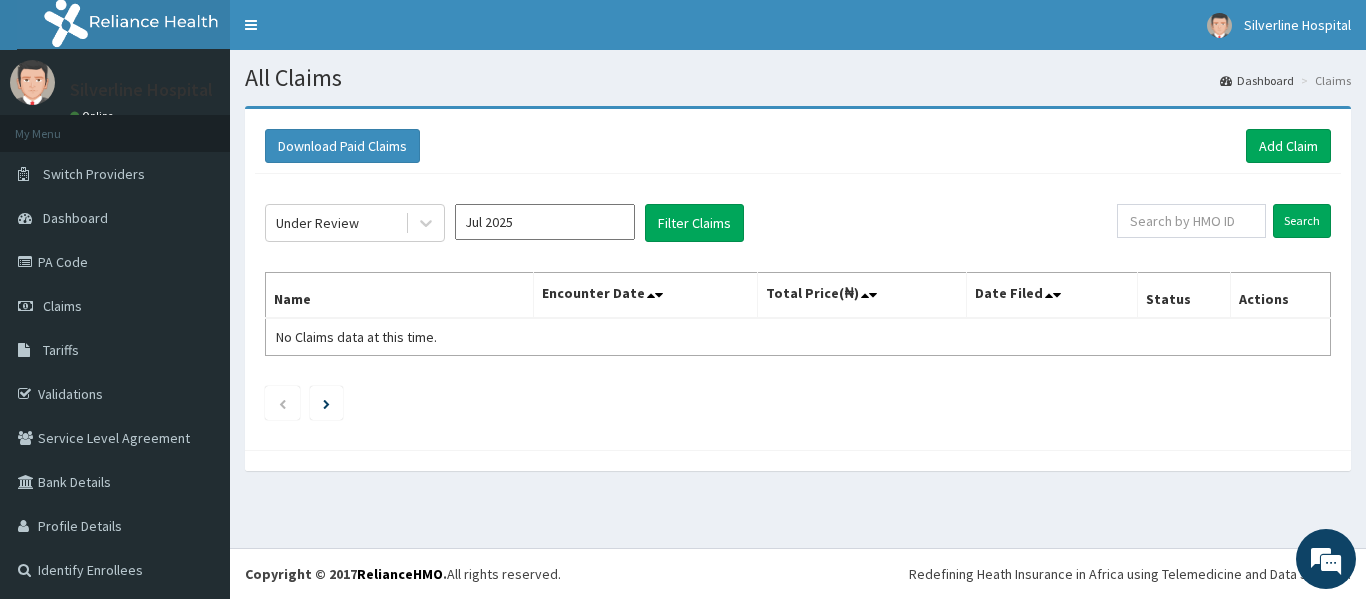 click on "Under Review Jul 2025 Filter Claims Search Name Encounter Date Total Price(₦) Date Filed Status Actions No Claims data at this time." 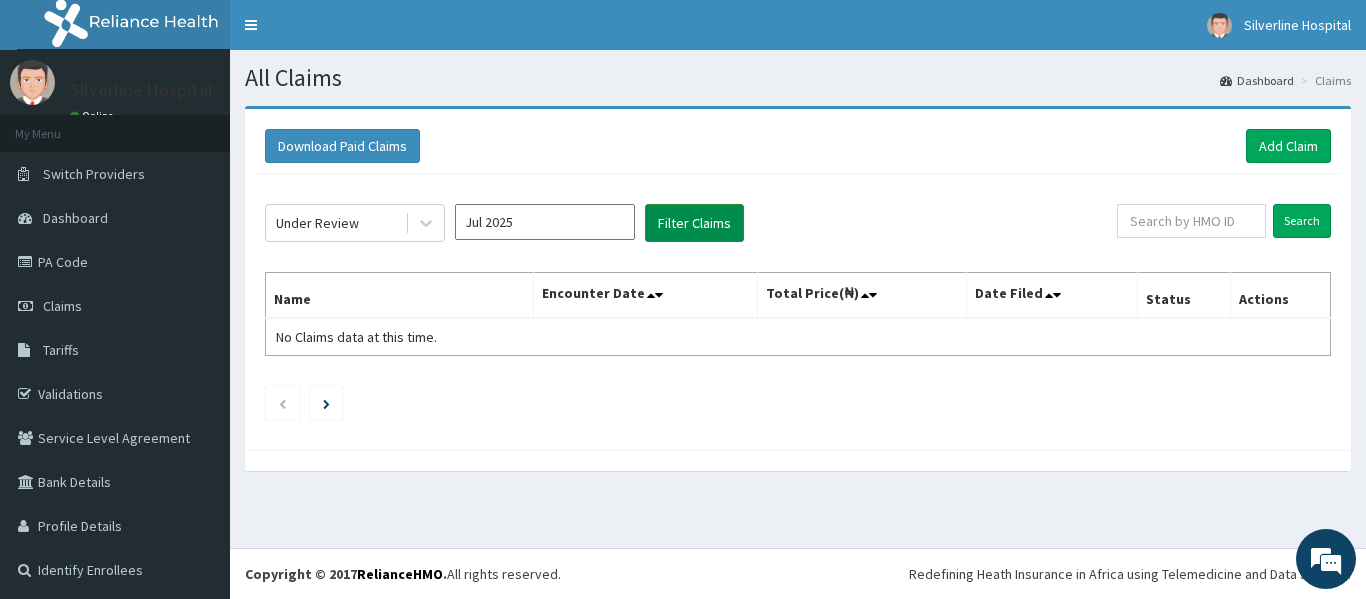 click on "Filter Claims" at bounding box center [694, 223] 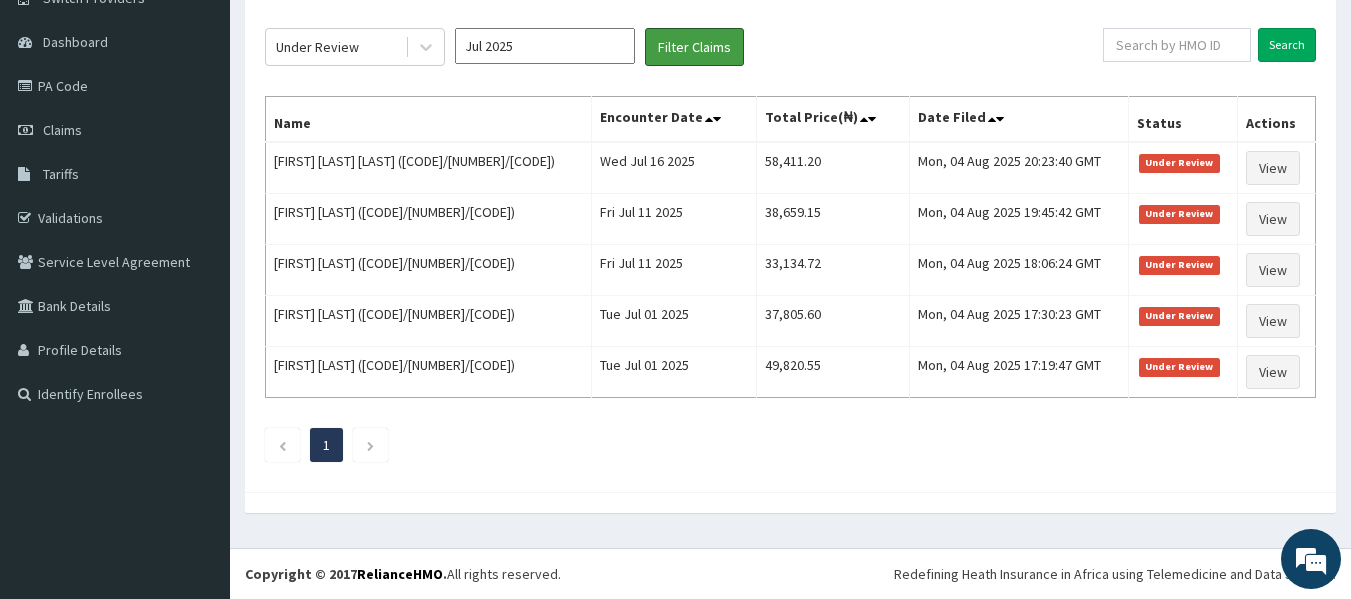 scroll, scrollTop: 0, scrollLeft: 0, axis: both 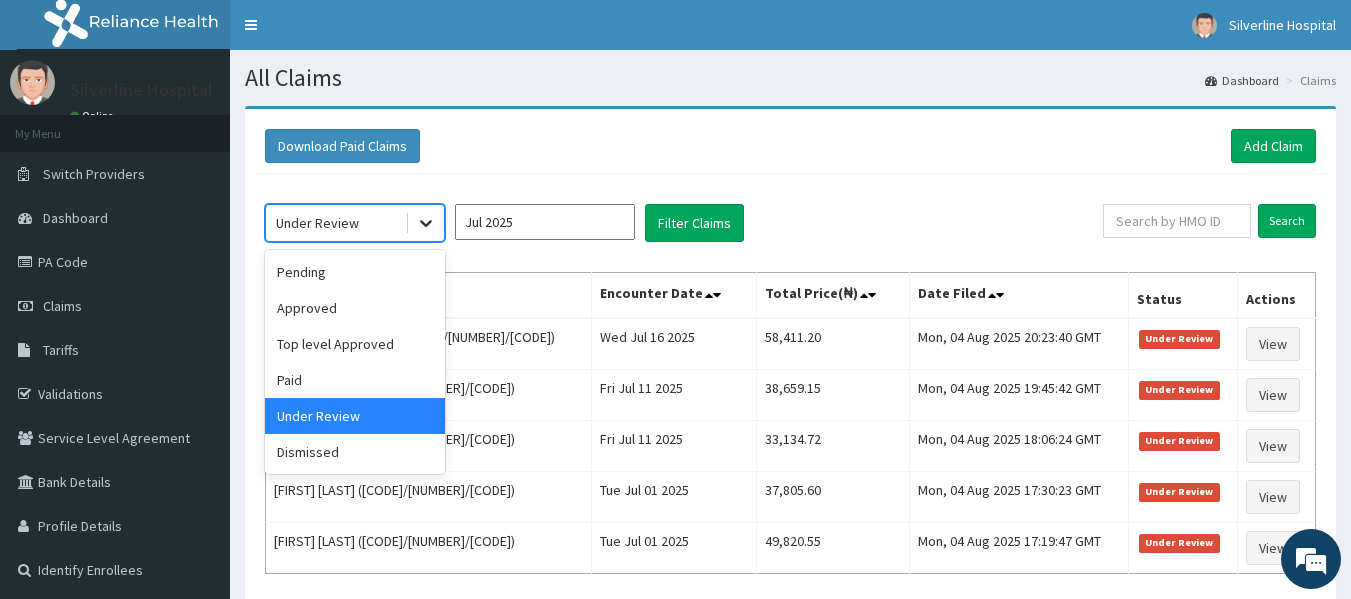 click 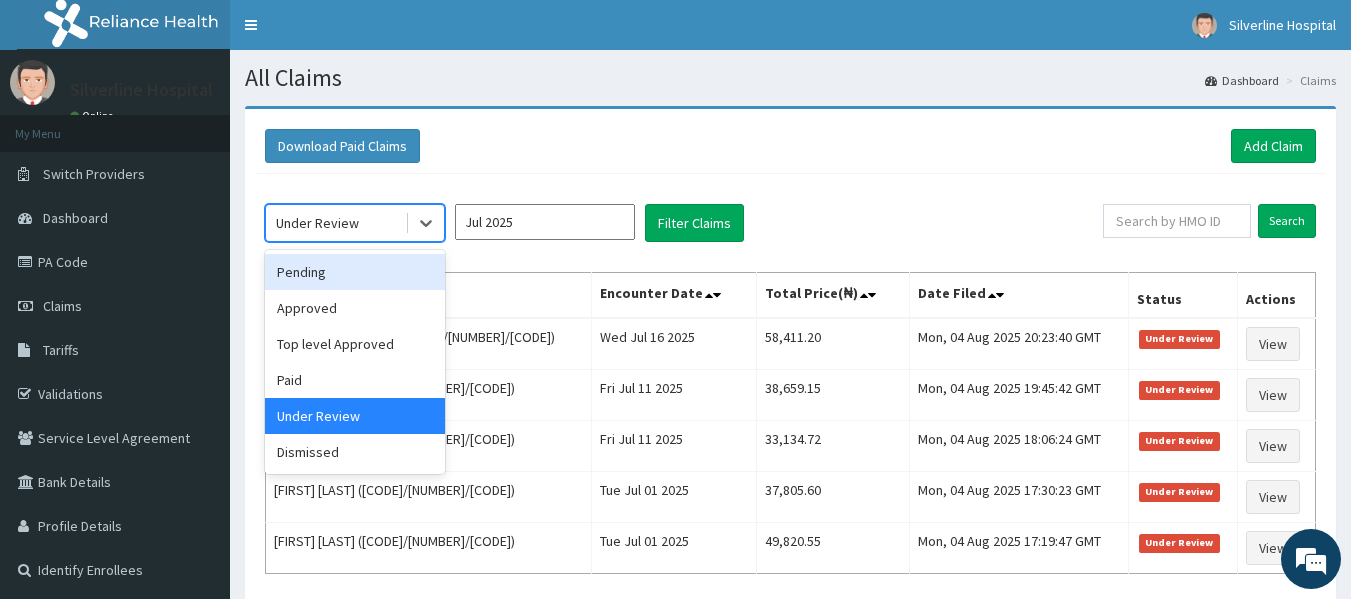click on "Pending" at bounding box center (355, 272) 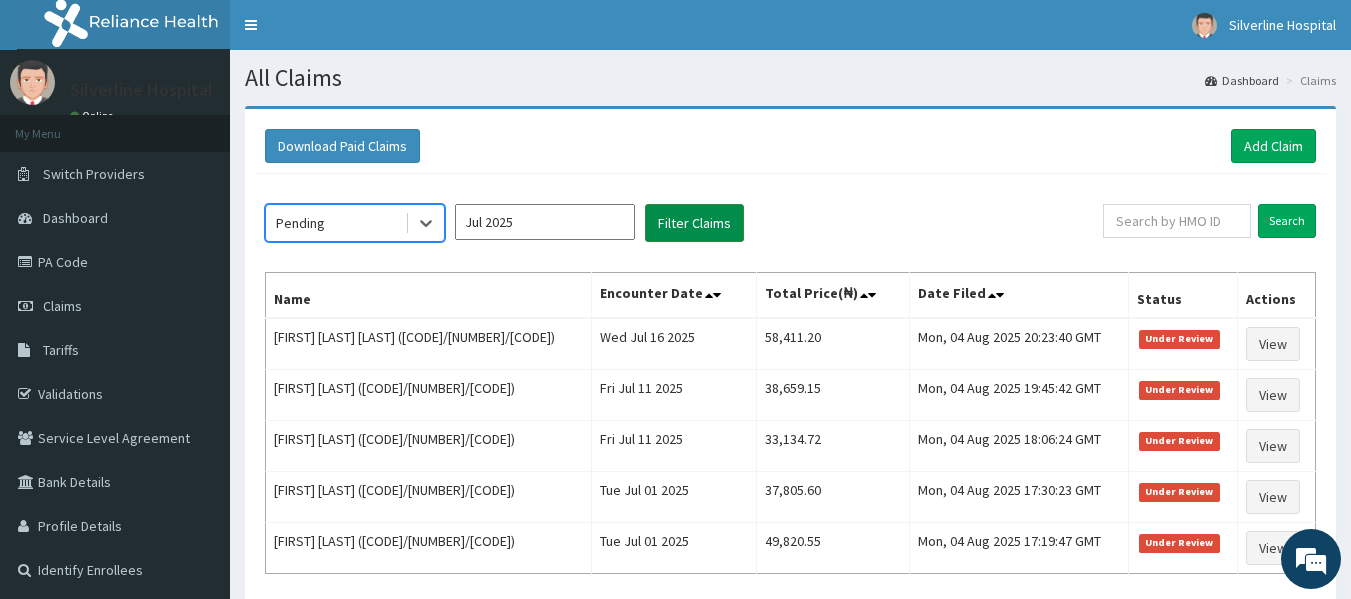 click on "Filter Claims" at bounding box center [694, 223] 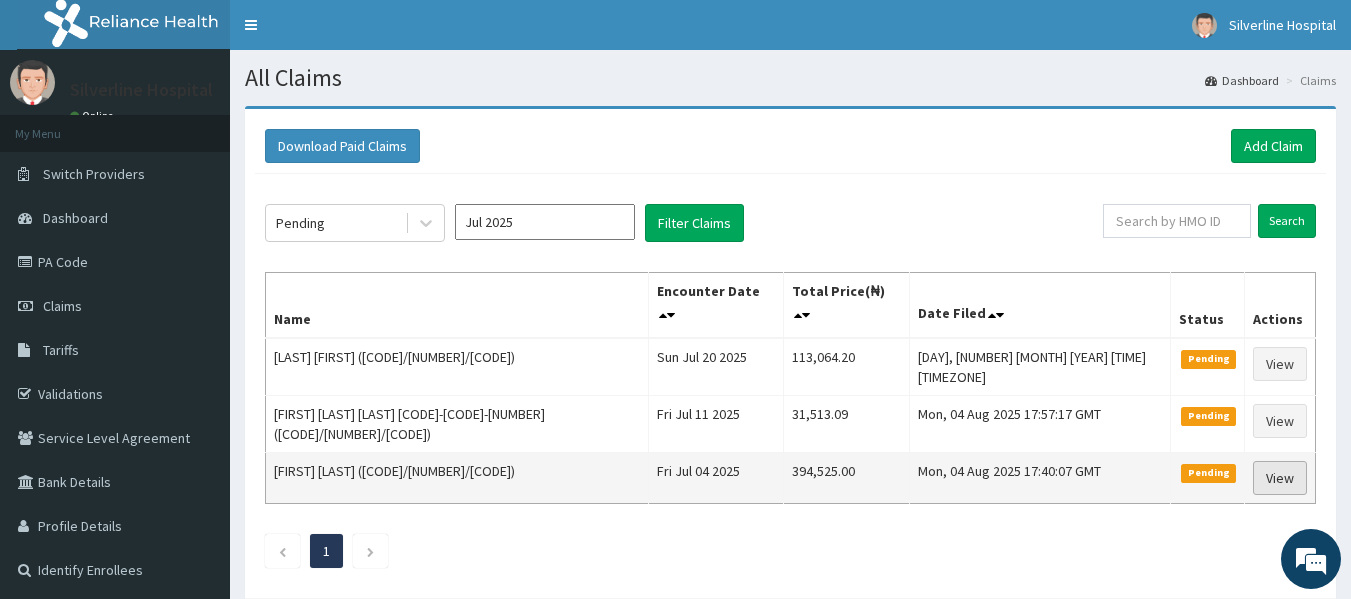 click on "View" at bounding box center [1280, 478] 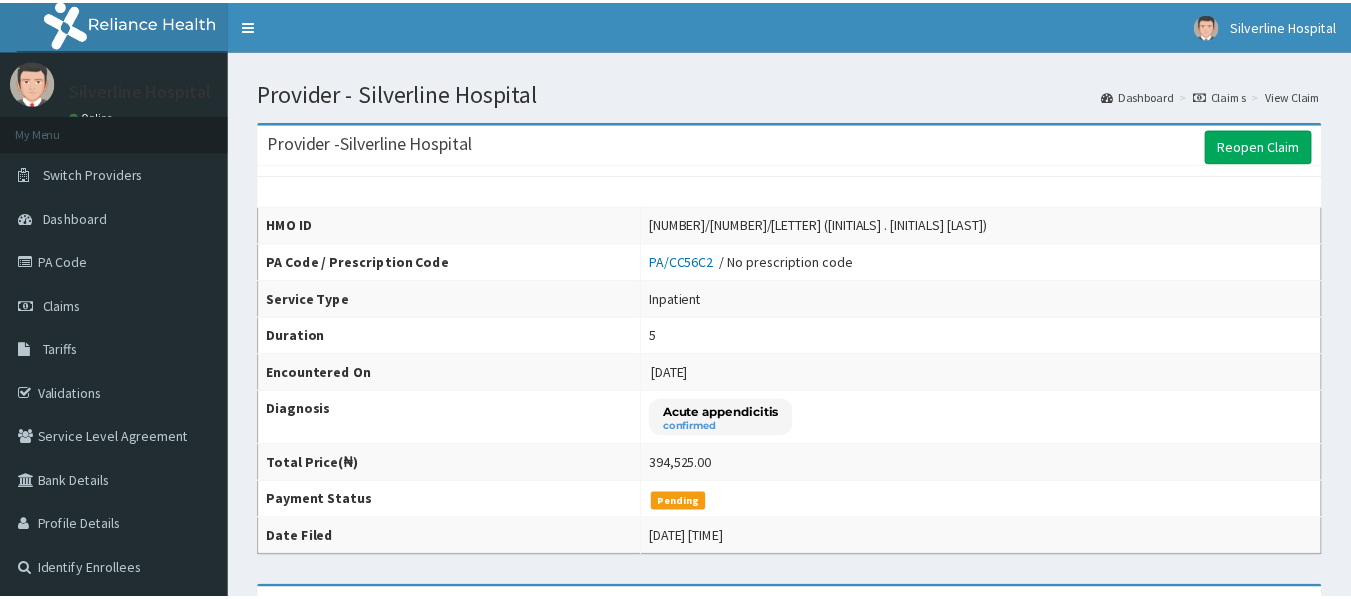 scroll, scrollTop: 0, scrollLeft: 0, axis: both 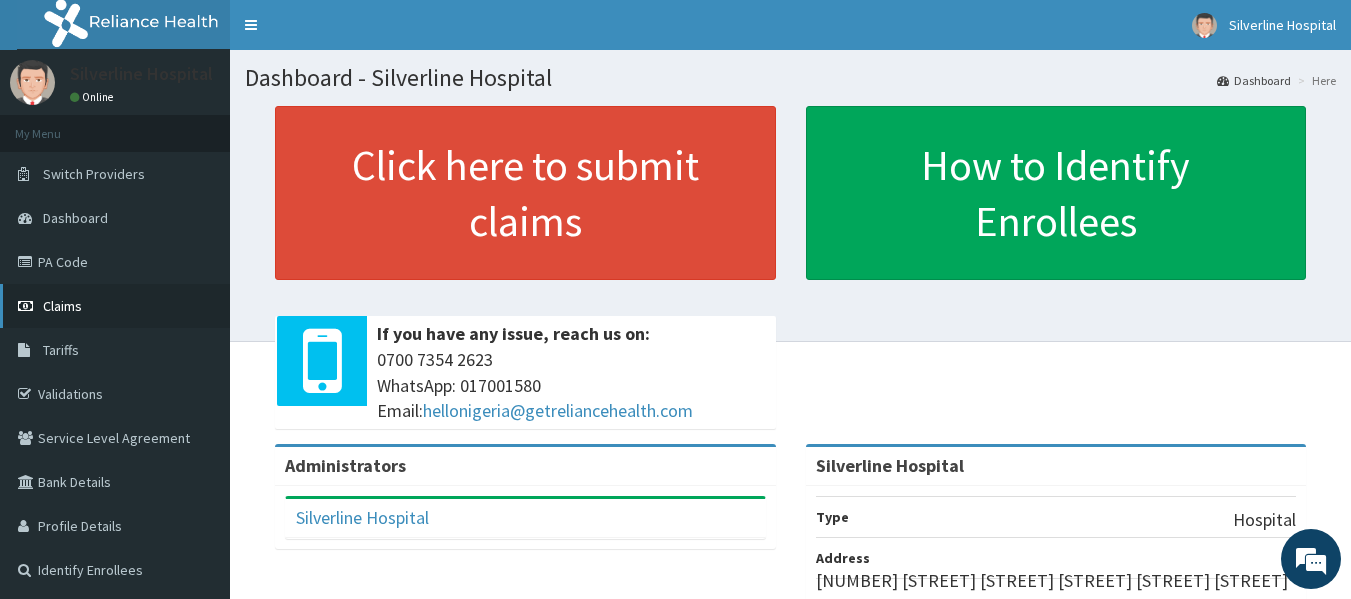 click on "Claims" at bounding box center (62, 306) 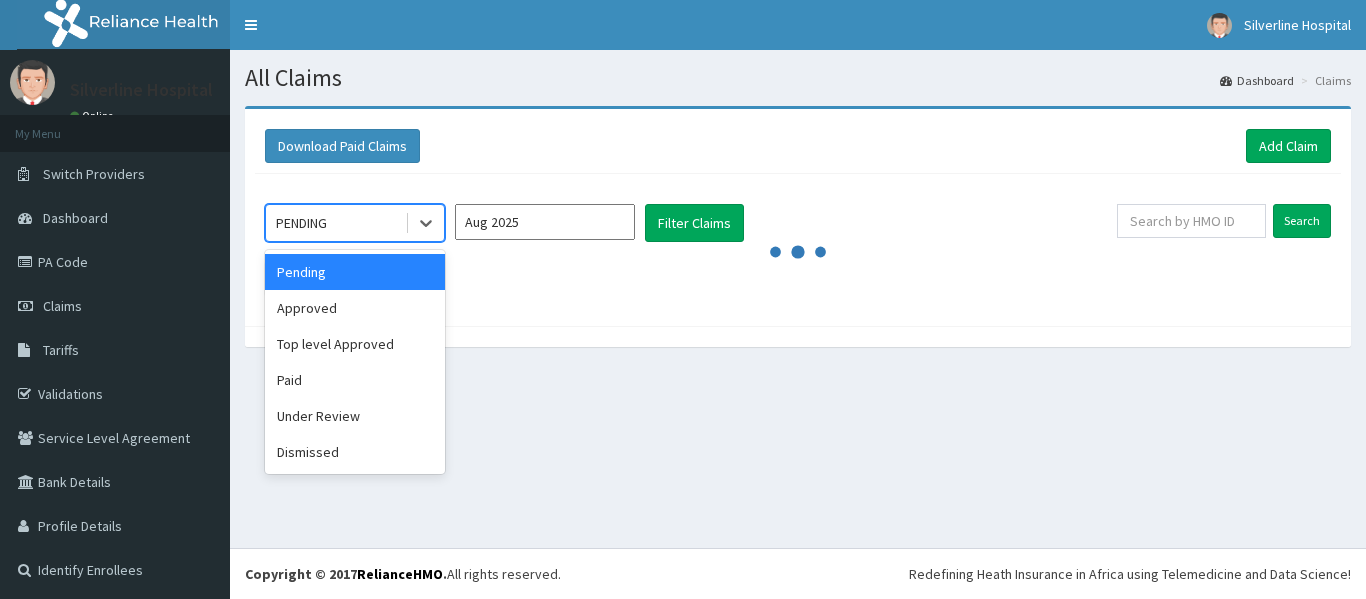 click at bounding box center [426, 223] 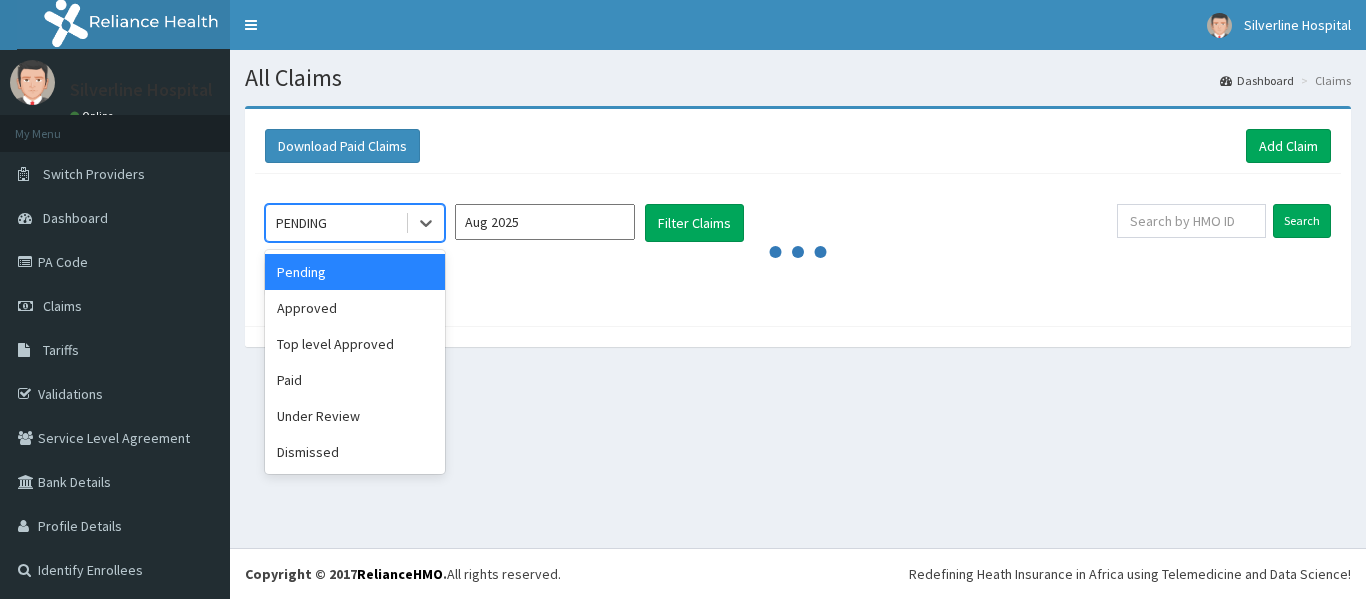 scroll, scrollTop: 0, scrollLeft: 0, axis: both 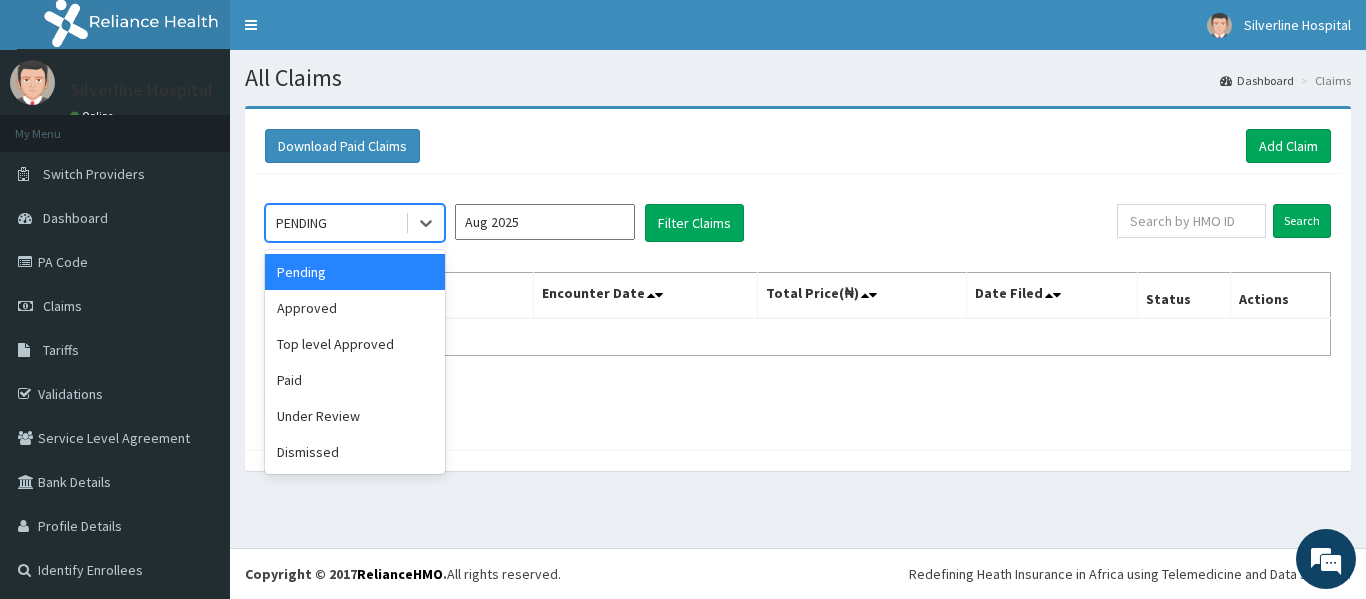 click on "Aug 2025" at bounding box center (545, 222) 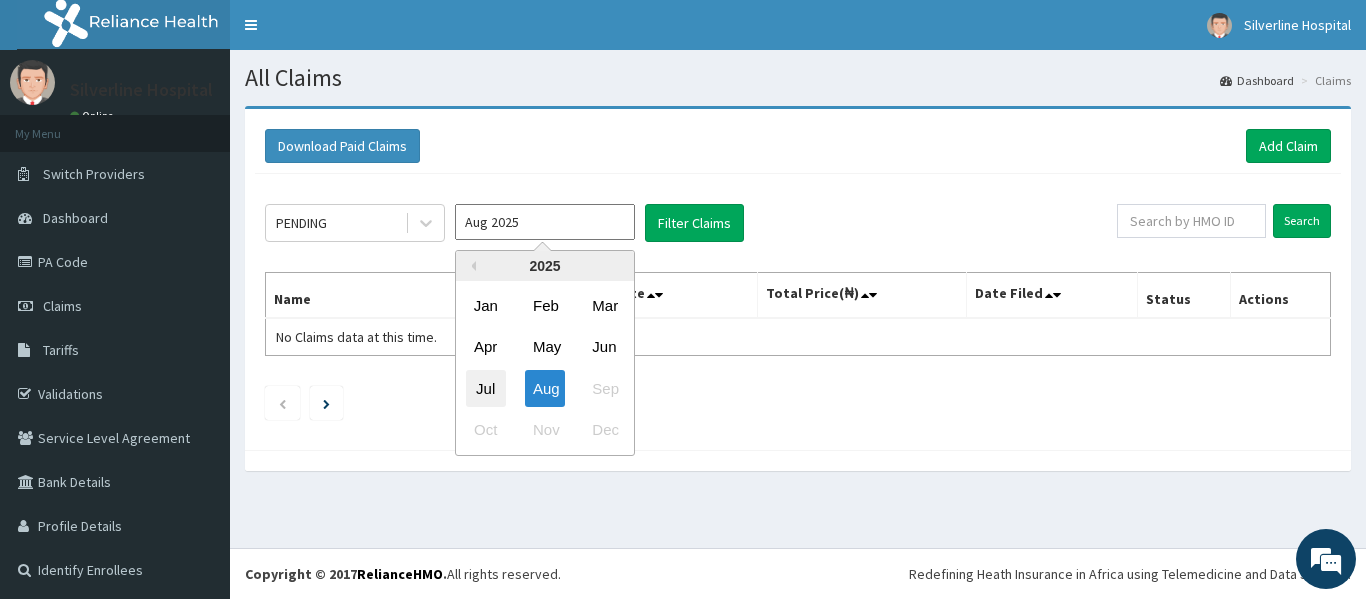 click on "Jul" at bounding box center [486, 388] 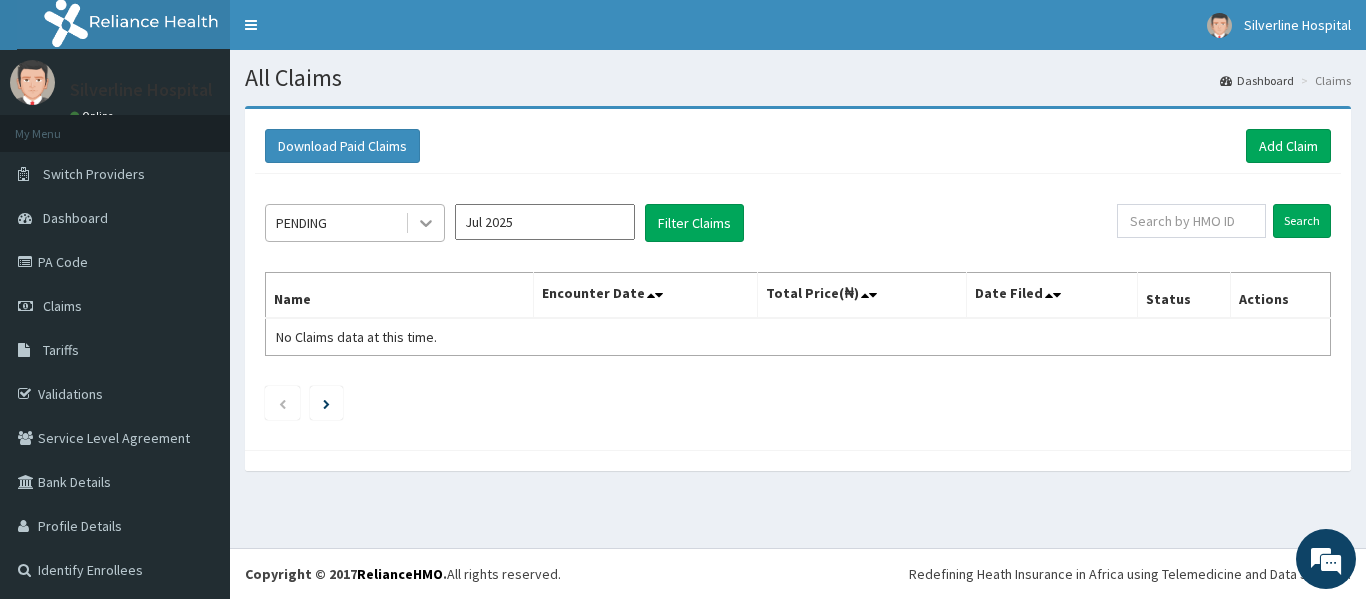 click 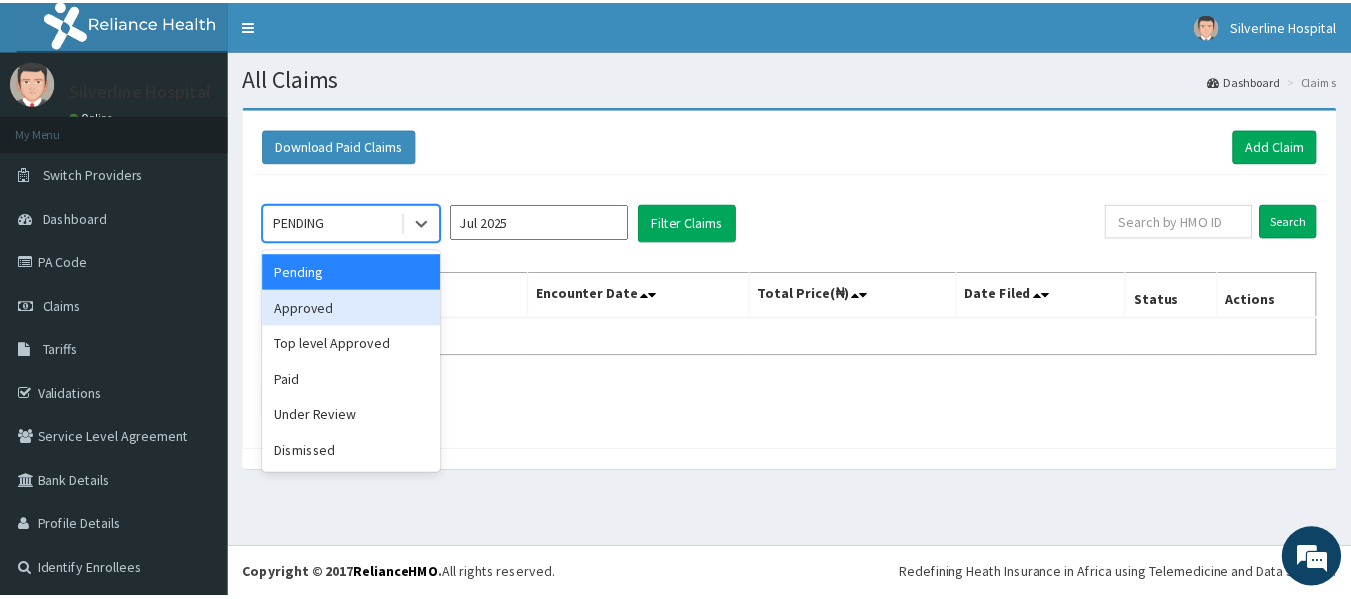scroll, scrollTop: 0, scrollLeft: 0, axis: both 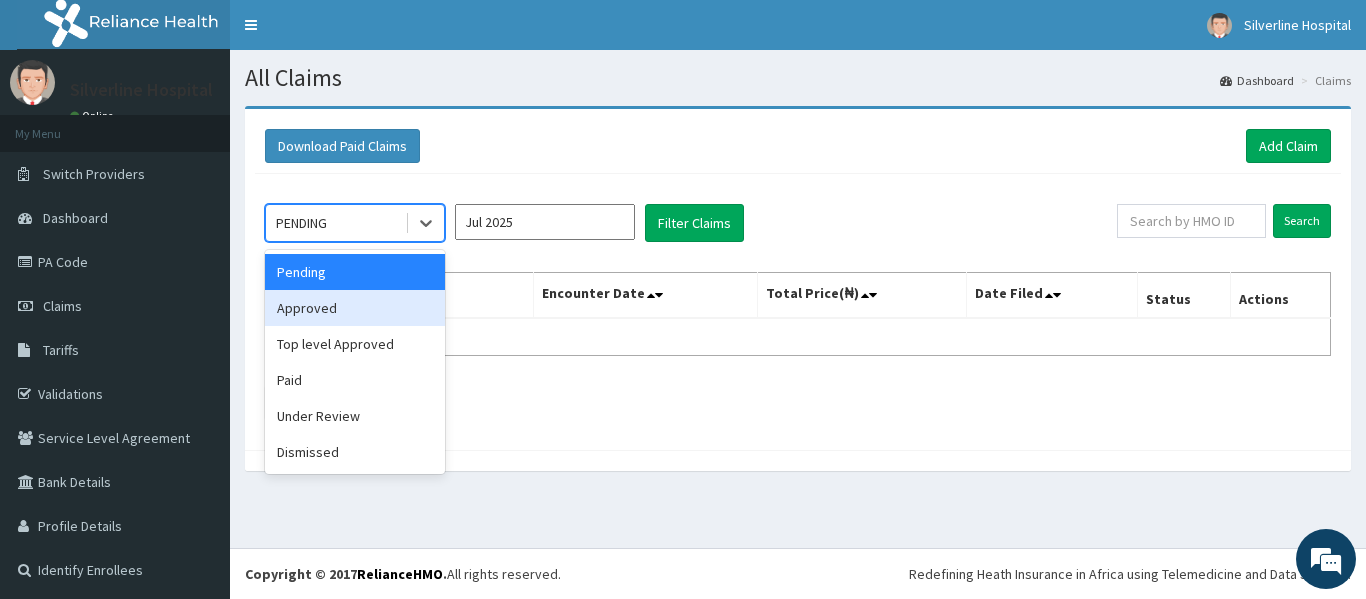 click on "Approved" at bounding box center [355, 308] 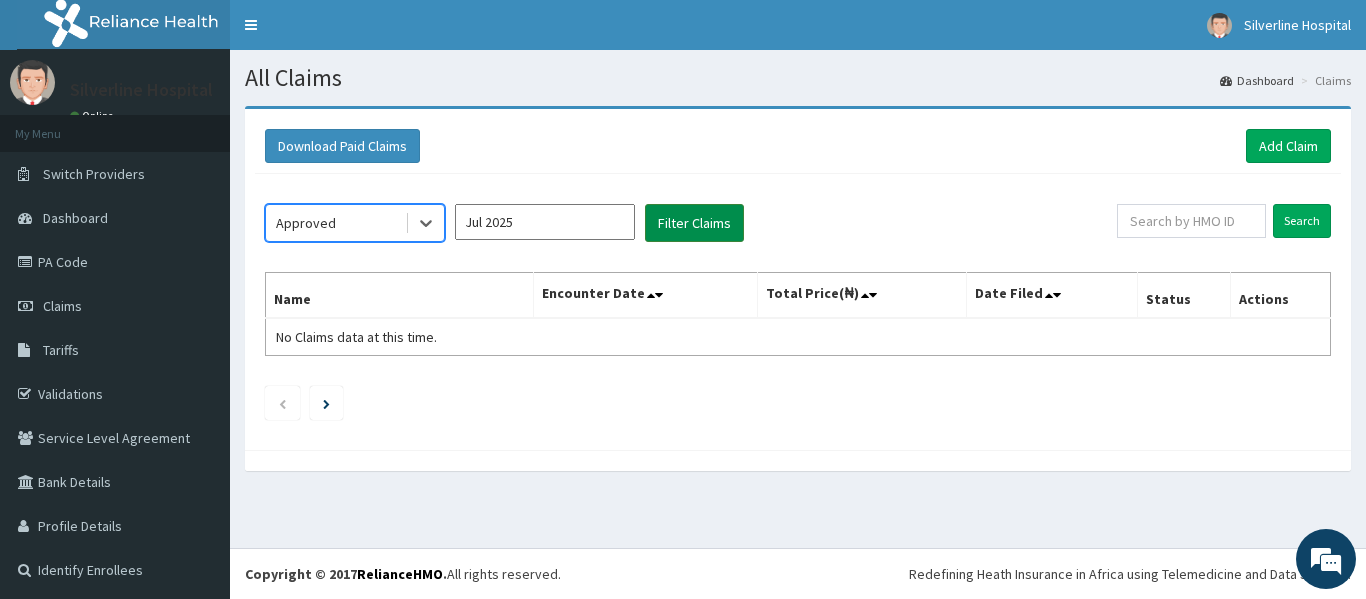 click on "Filter Claims" at bounding box center (694, 223) 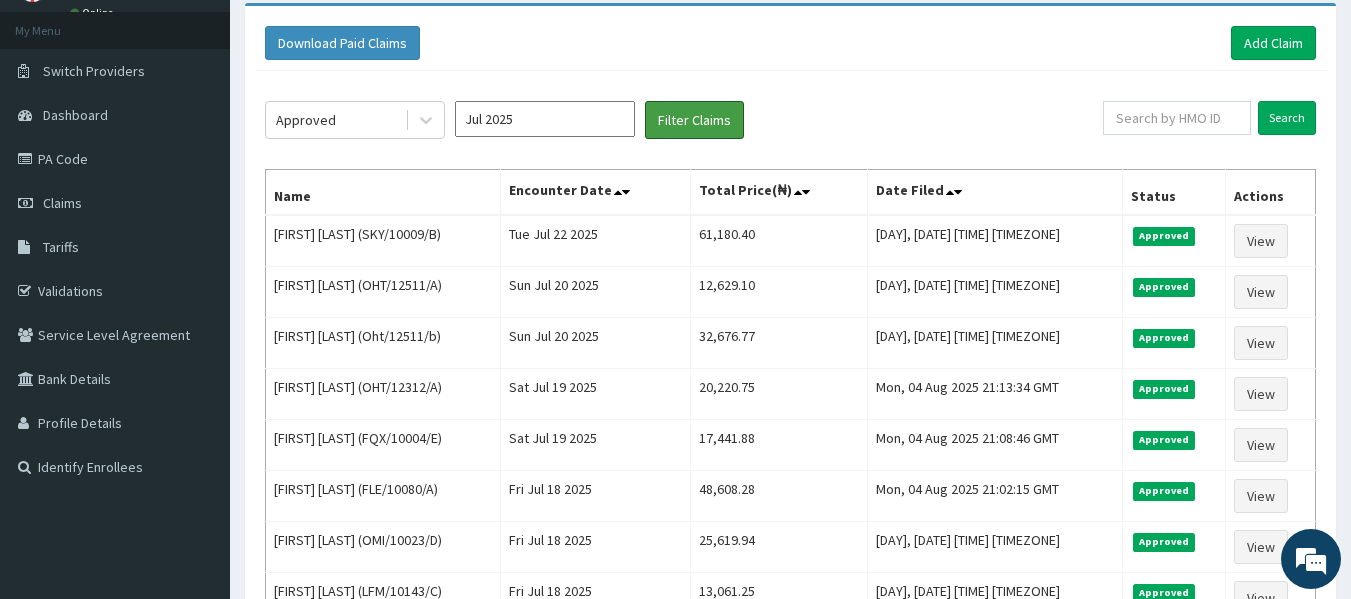 scroll, scrollTop: 120, scrollLeft: 0, axis: vertical 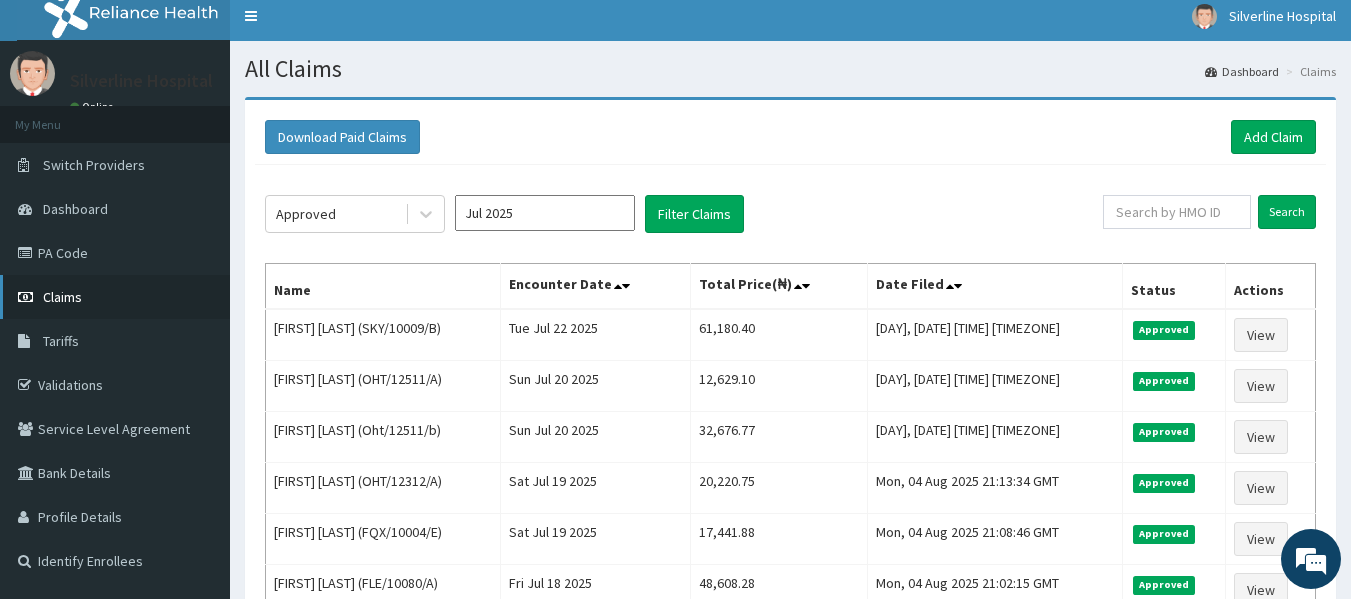 click on "Claims" at bounding box center [62, 297] 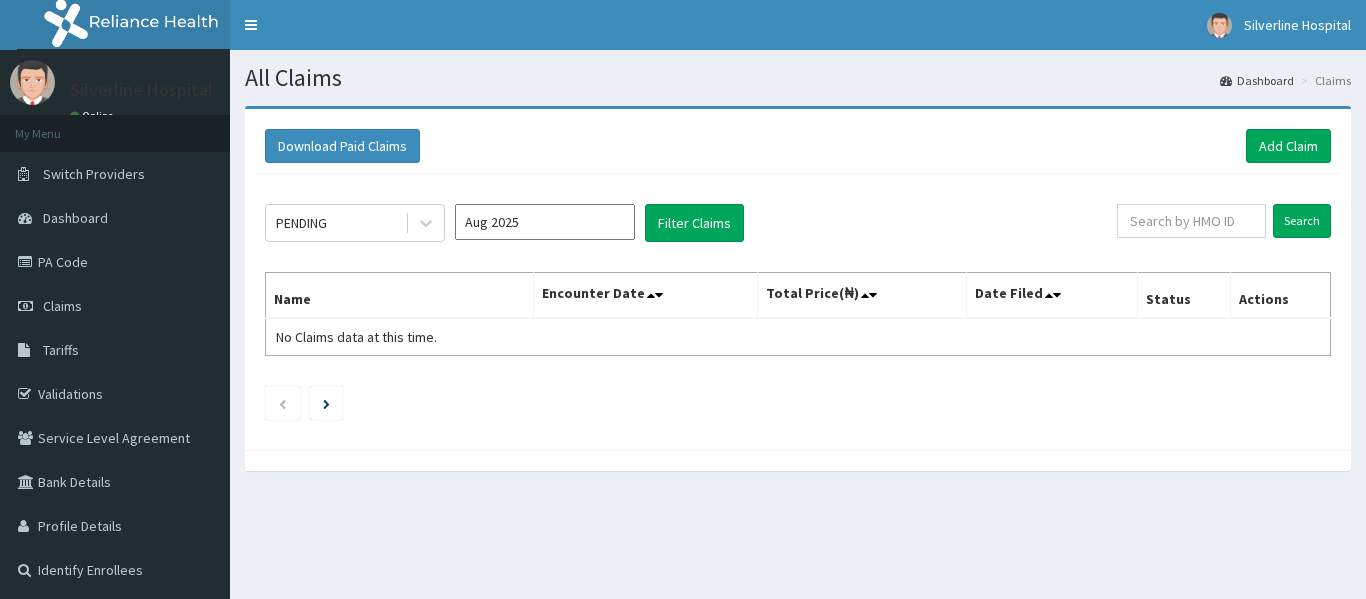 scroll, scrollTop: 0, scrollLeft: 0, axis: both 